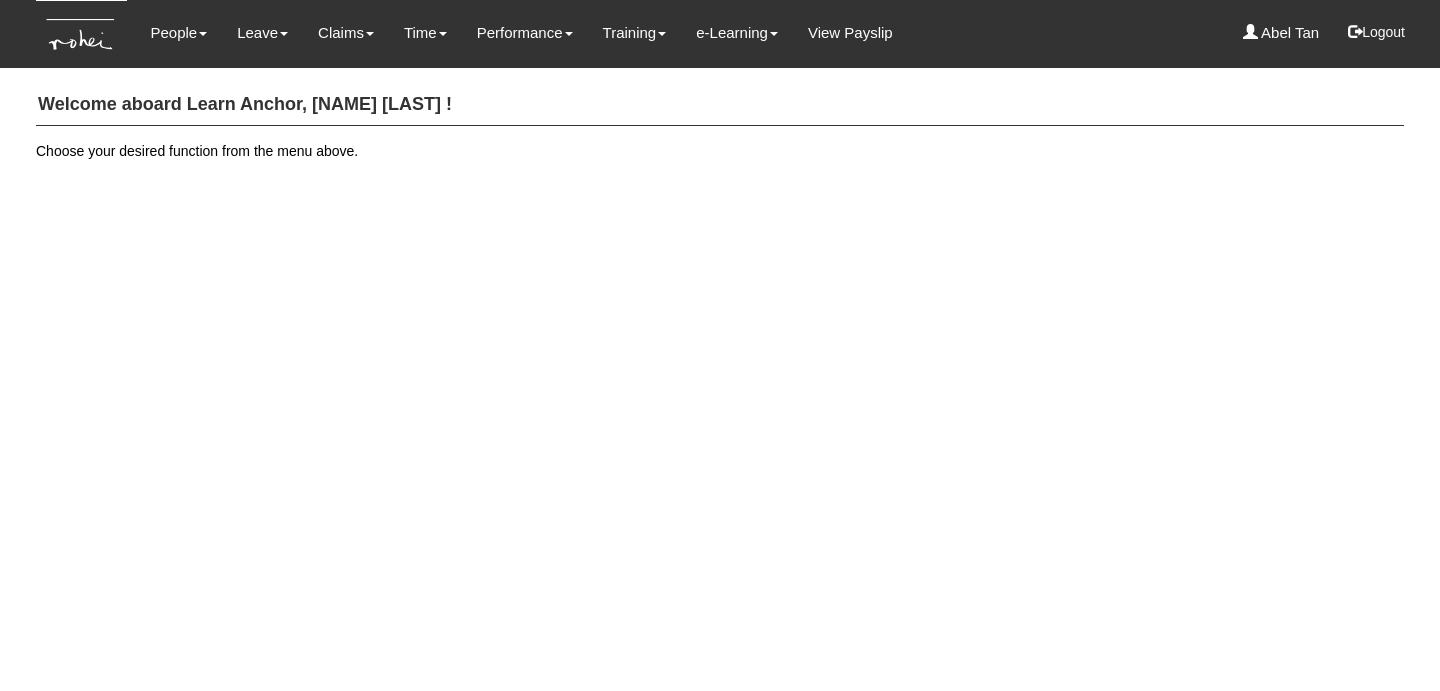 scroll, scrollTop: 0, scrollLeft: 0, axis: both 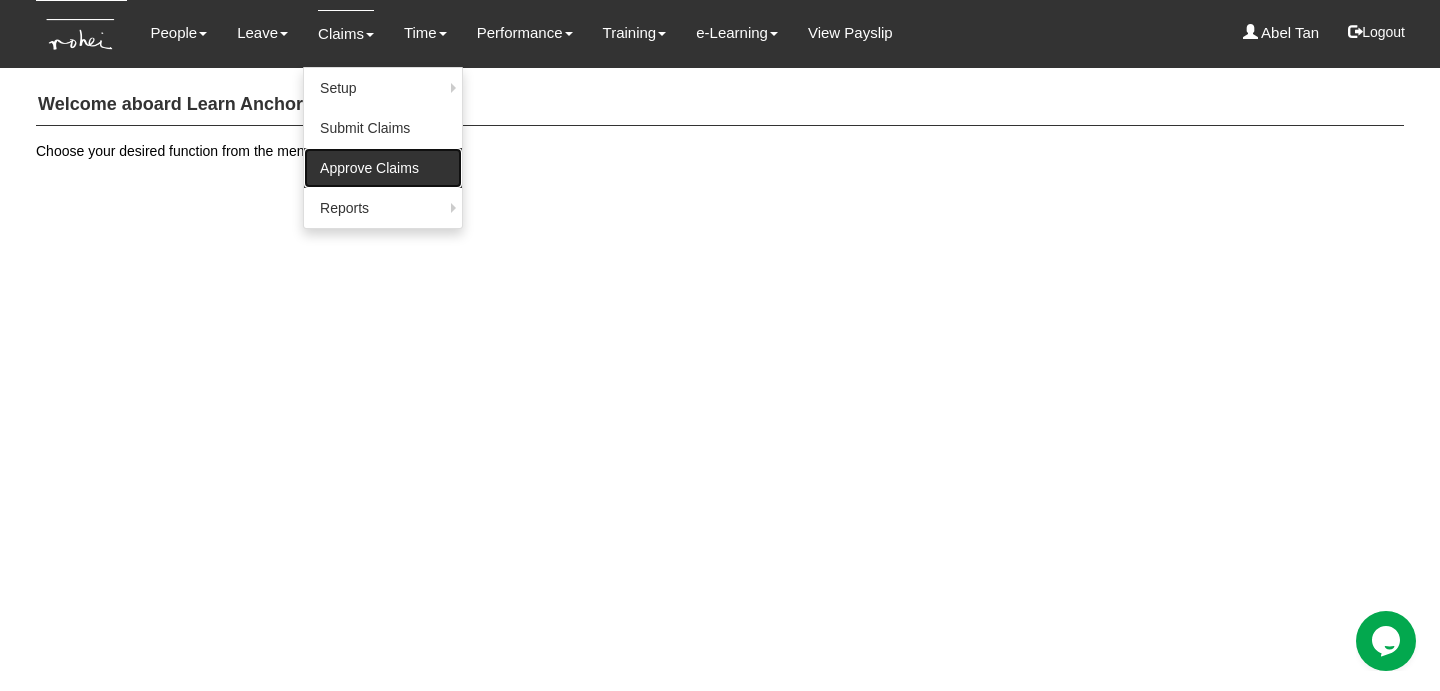 click on "Approve Claims" at bounding box center (383, 168) 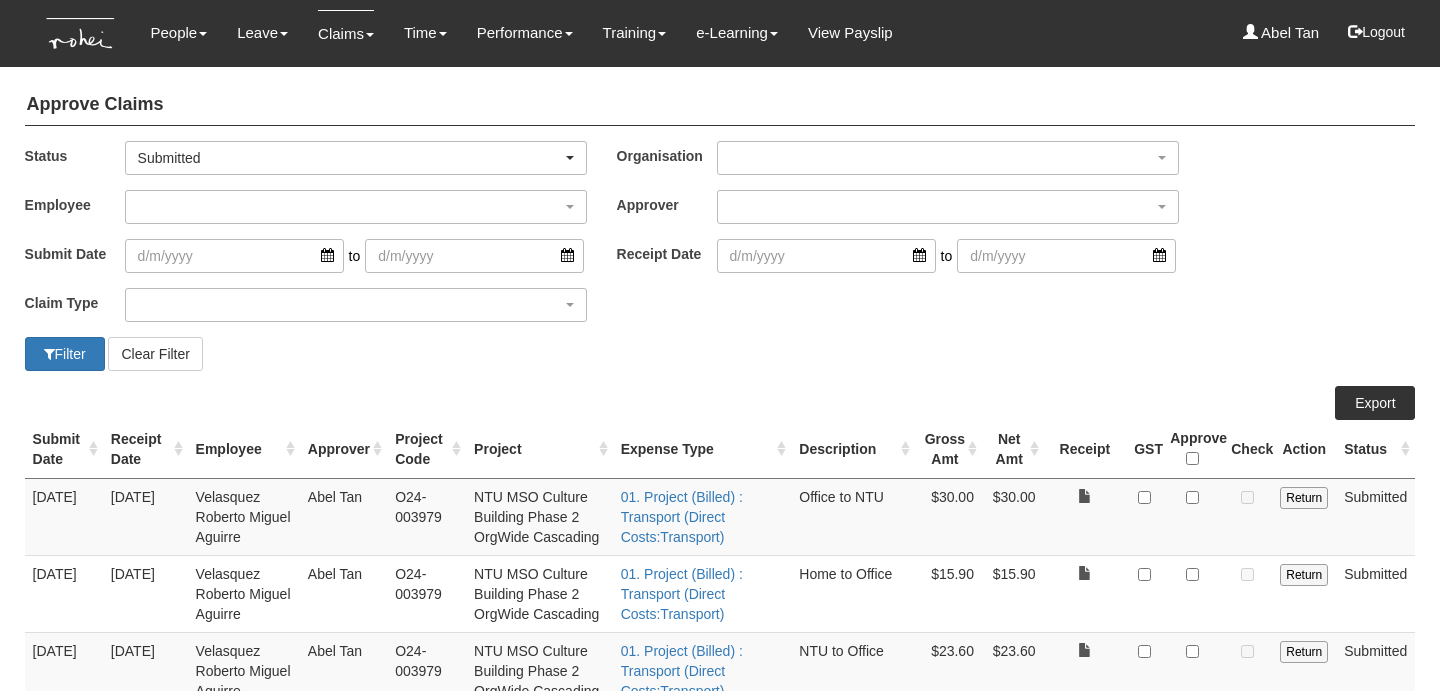 select on "50" 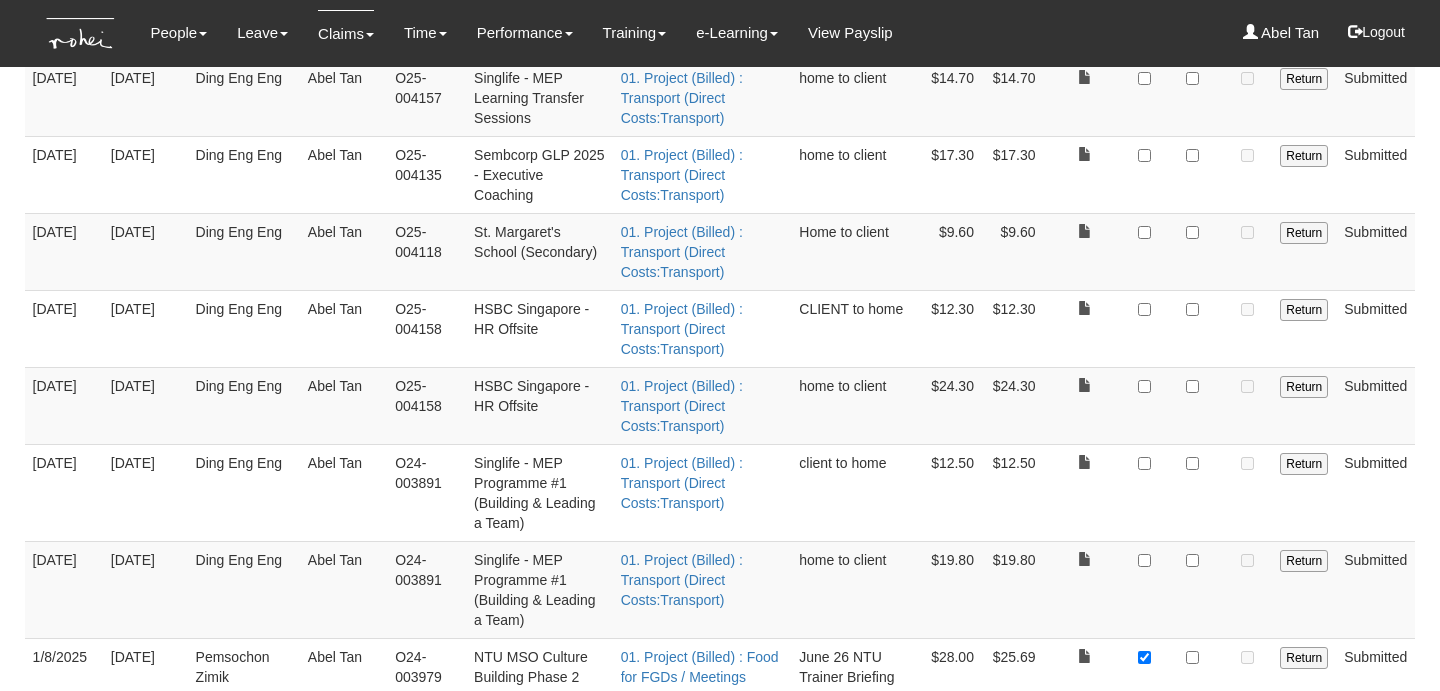 scroll, scrollTop: 1196, scrollLeft: 0, axis: vertical 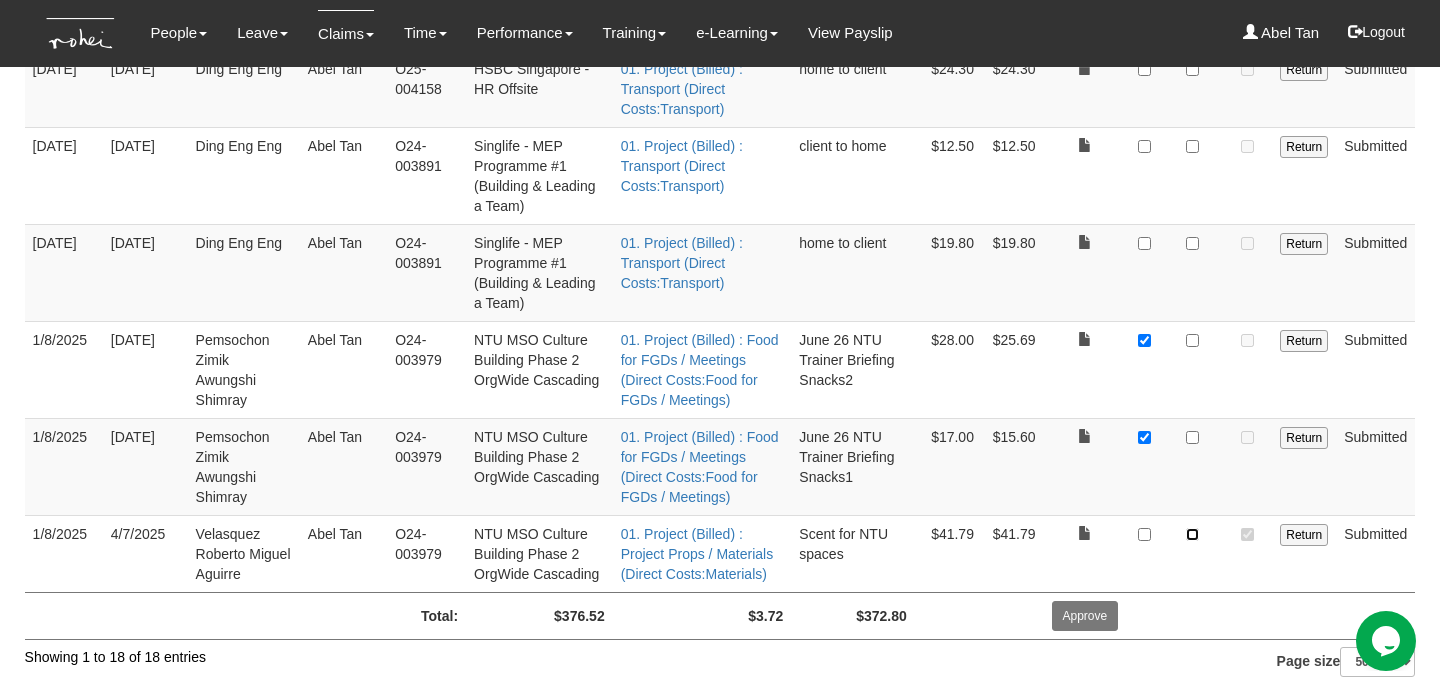 click at bounding box center (1192, 534) 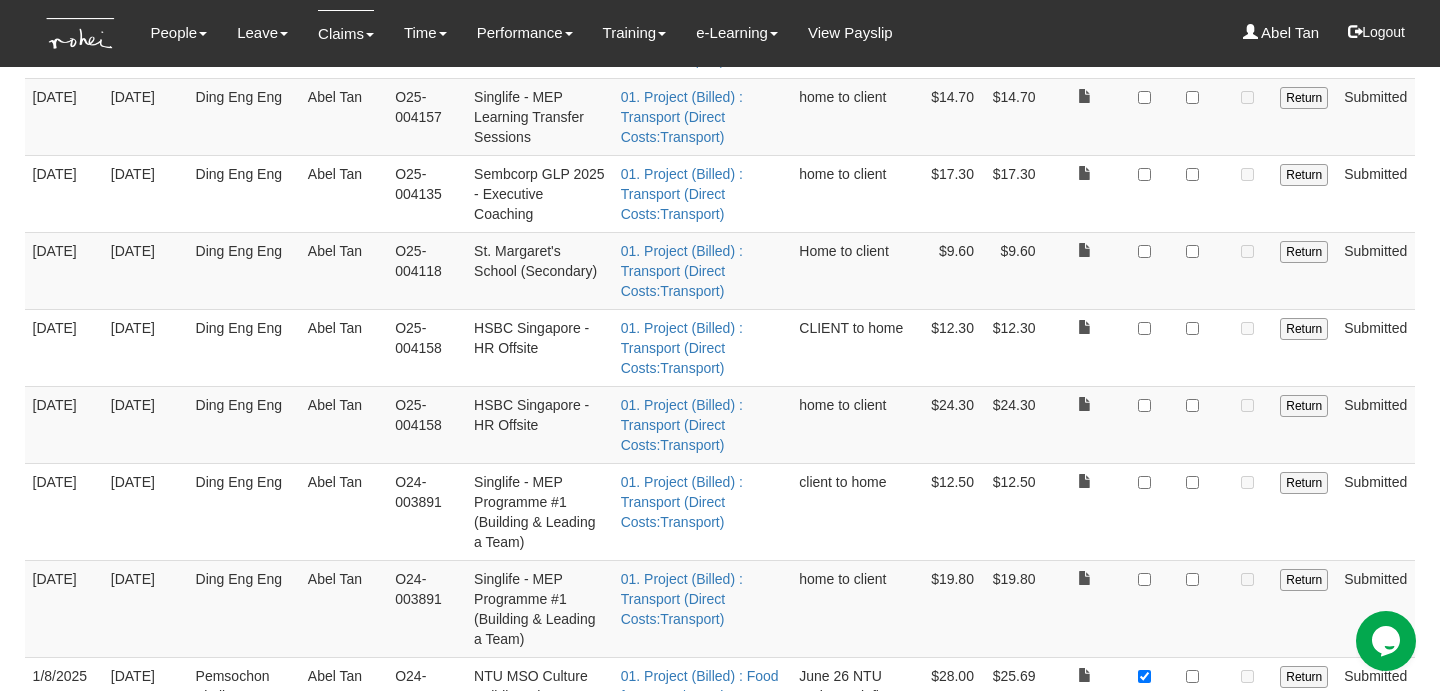 scroll, scrollTop: 1392, scrollLeft: 0, axis: vertical 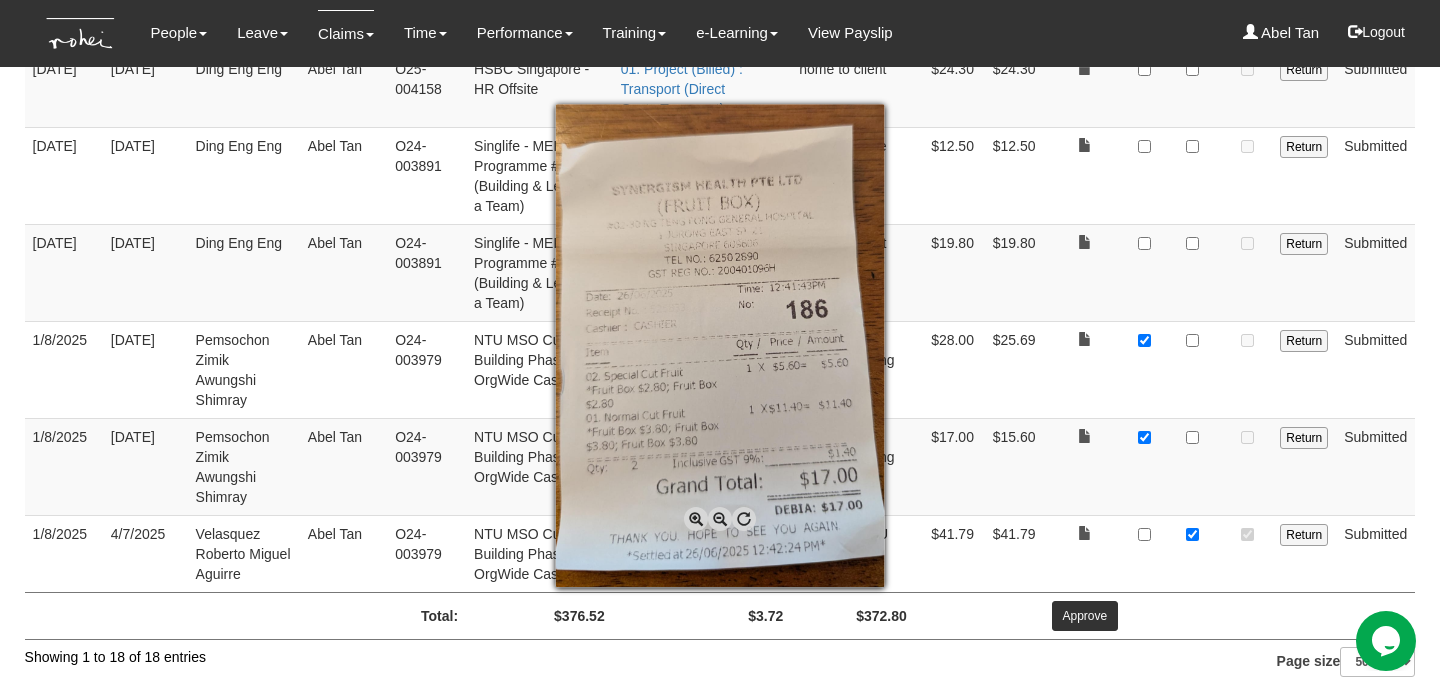 click at bounding box center (720, 345) 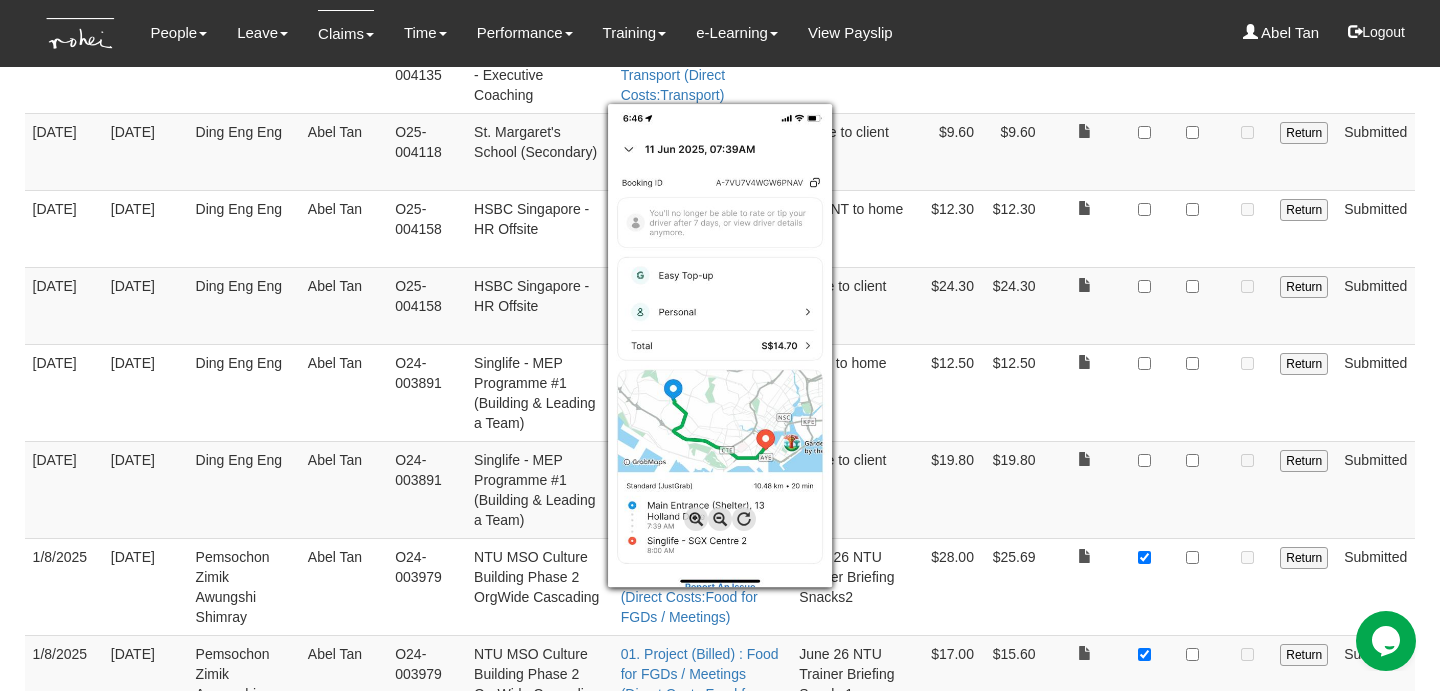 scroll, scrollTop: 1271, scrollLeft: 0, axis: vertical 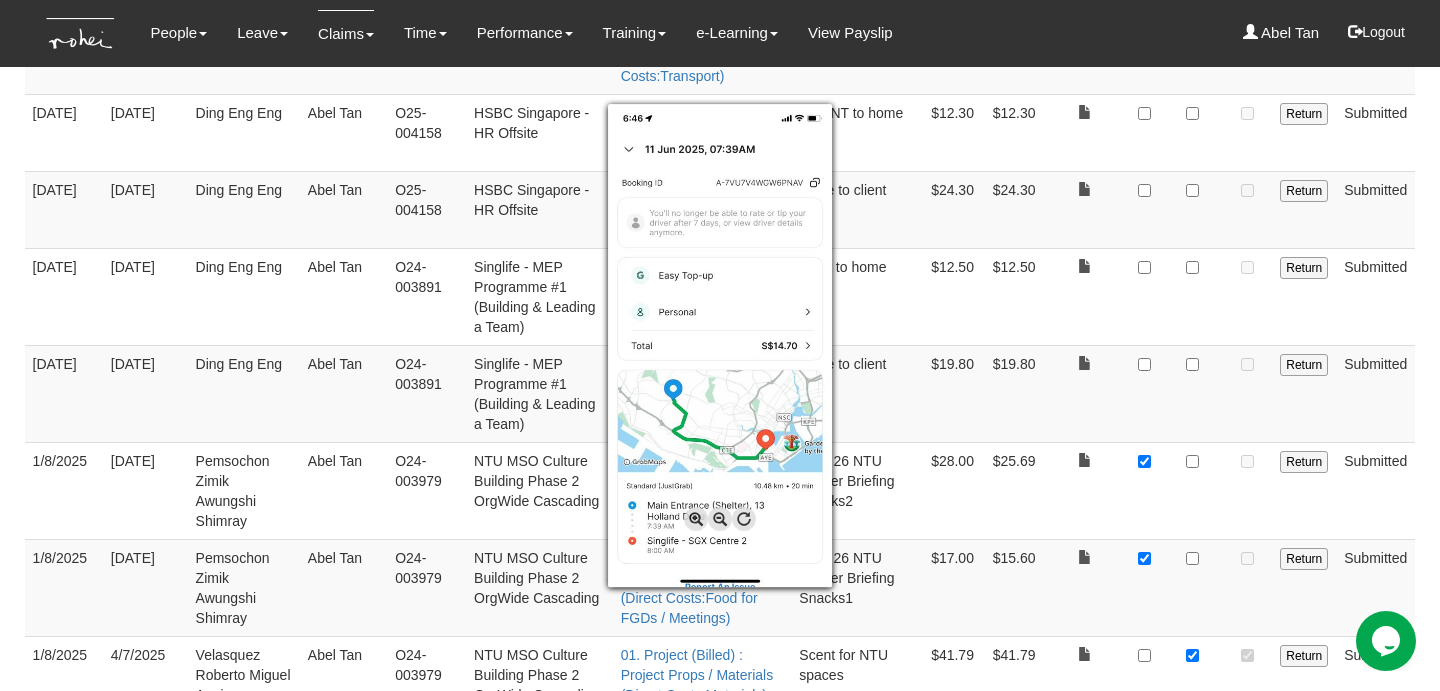 click at bounding box center [720, 345] 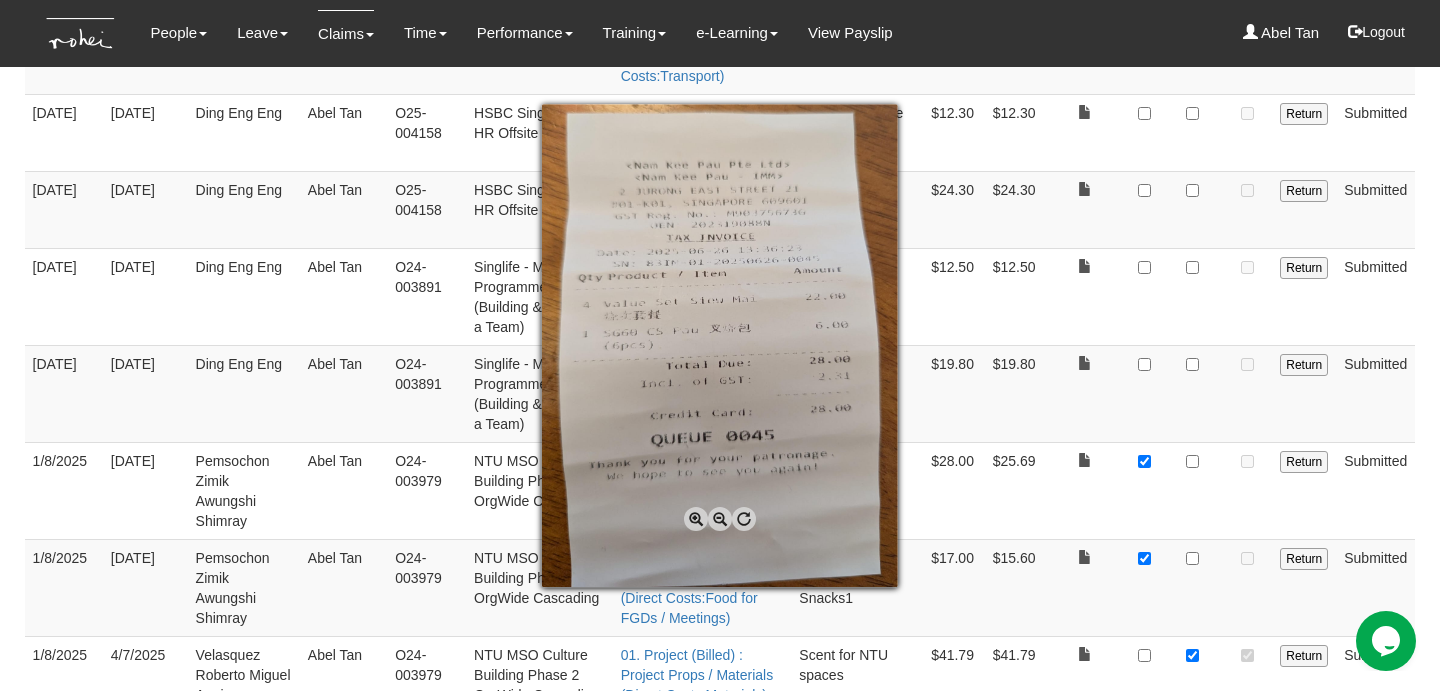 click at bounding box center (720, 345) 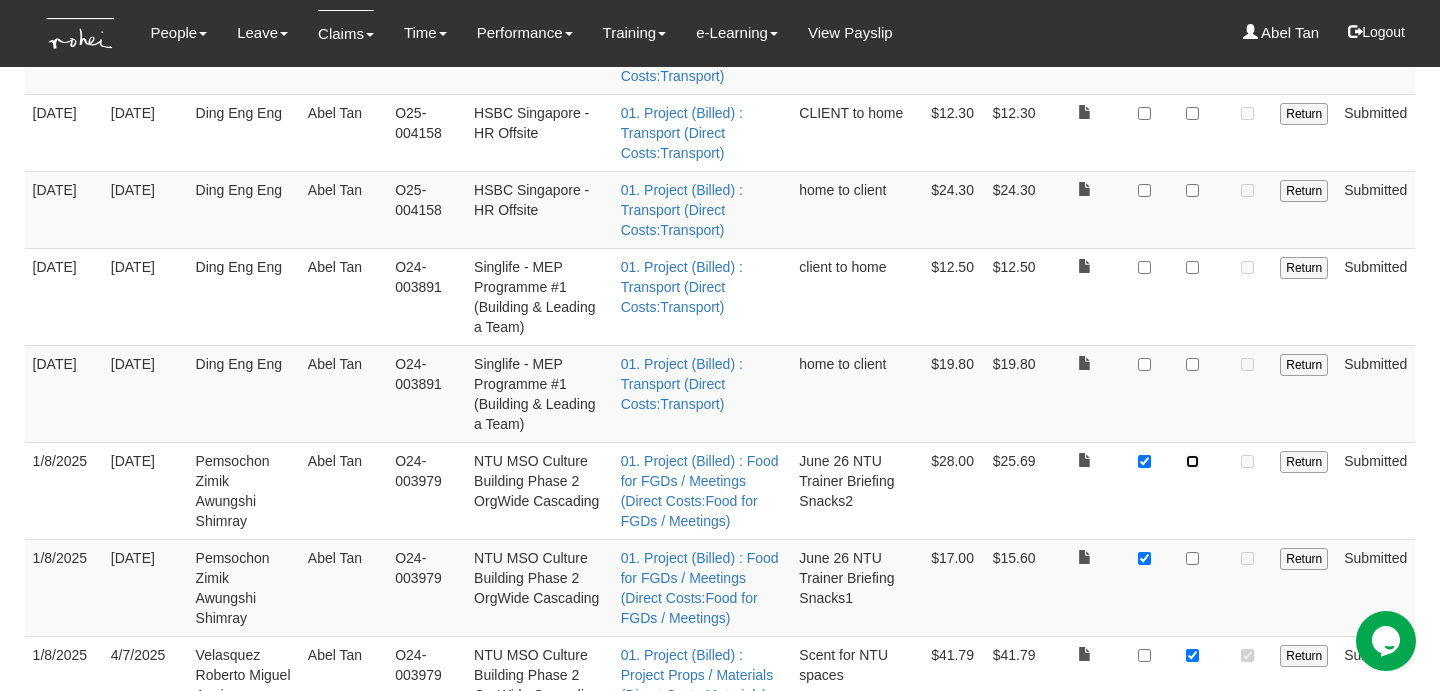 click at bounding box center [1192, 461] 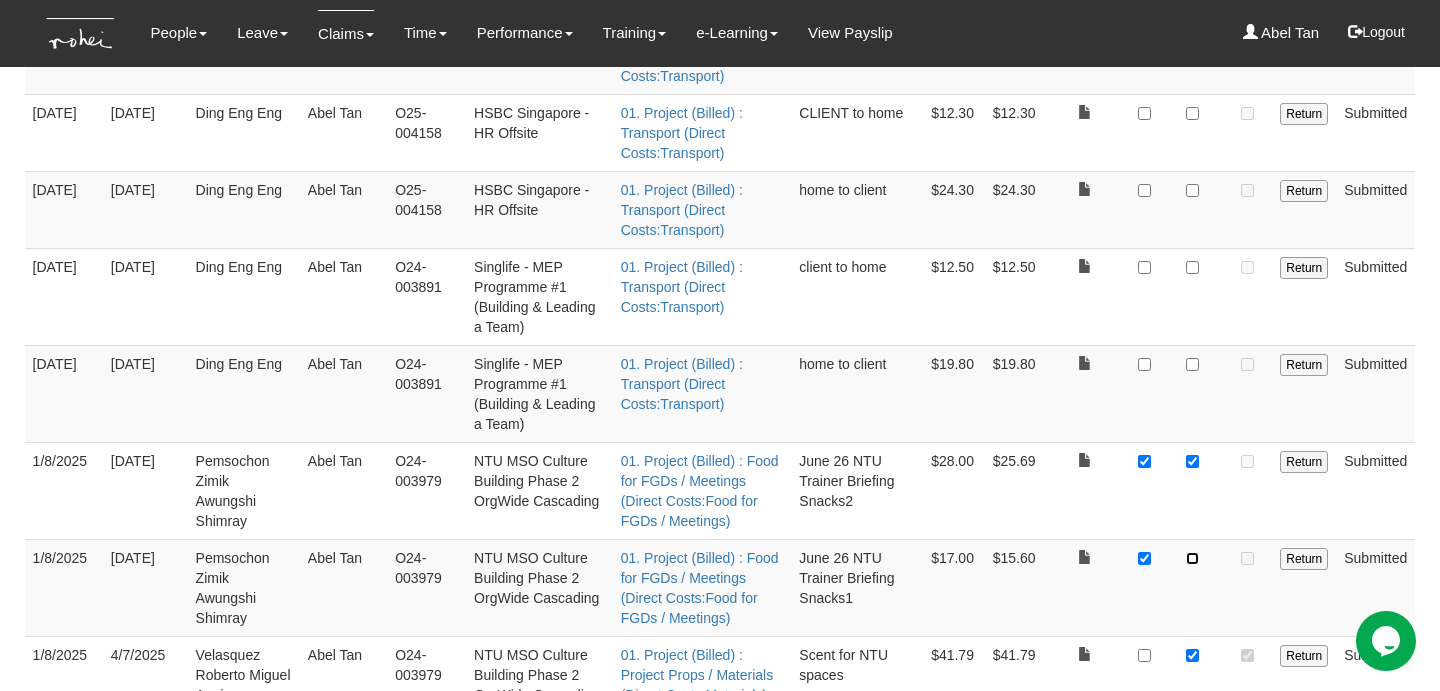 click at bounding box center (1192, 558) 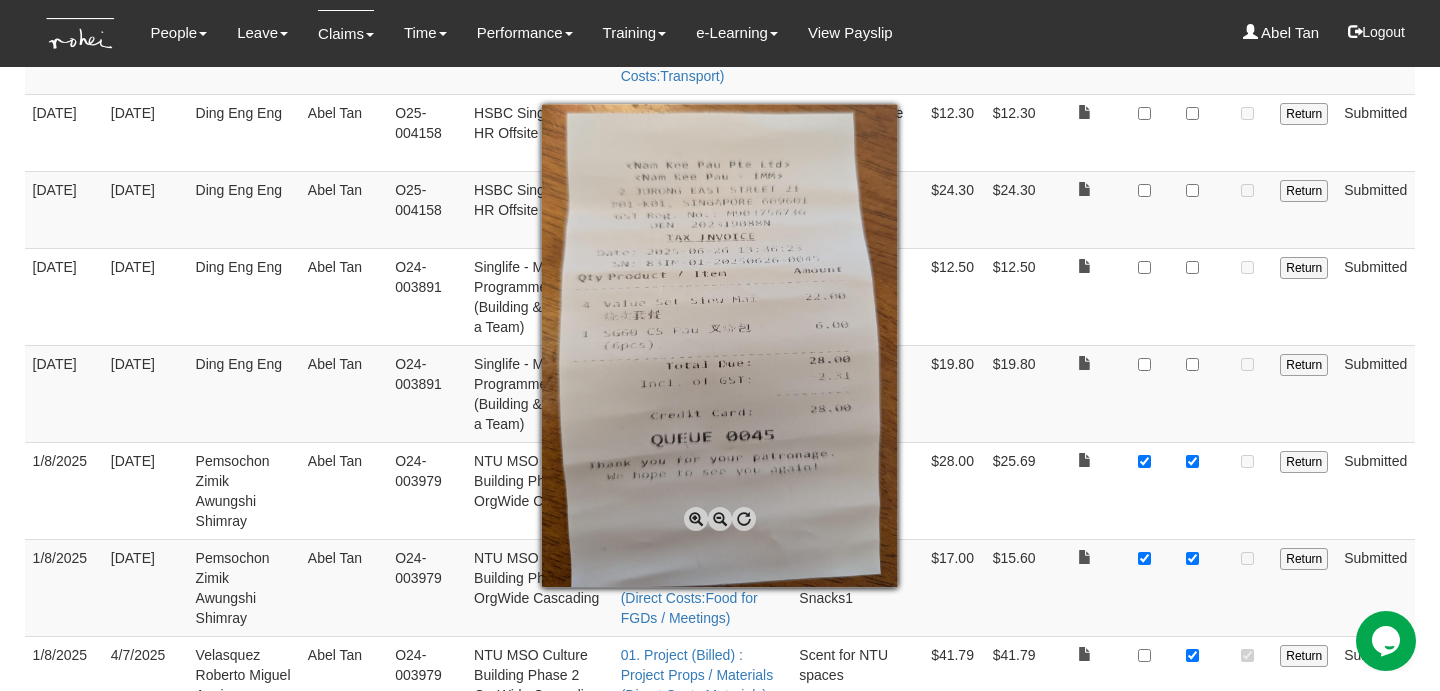 click at bounding box center [720, 345] 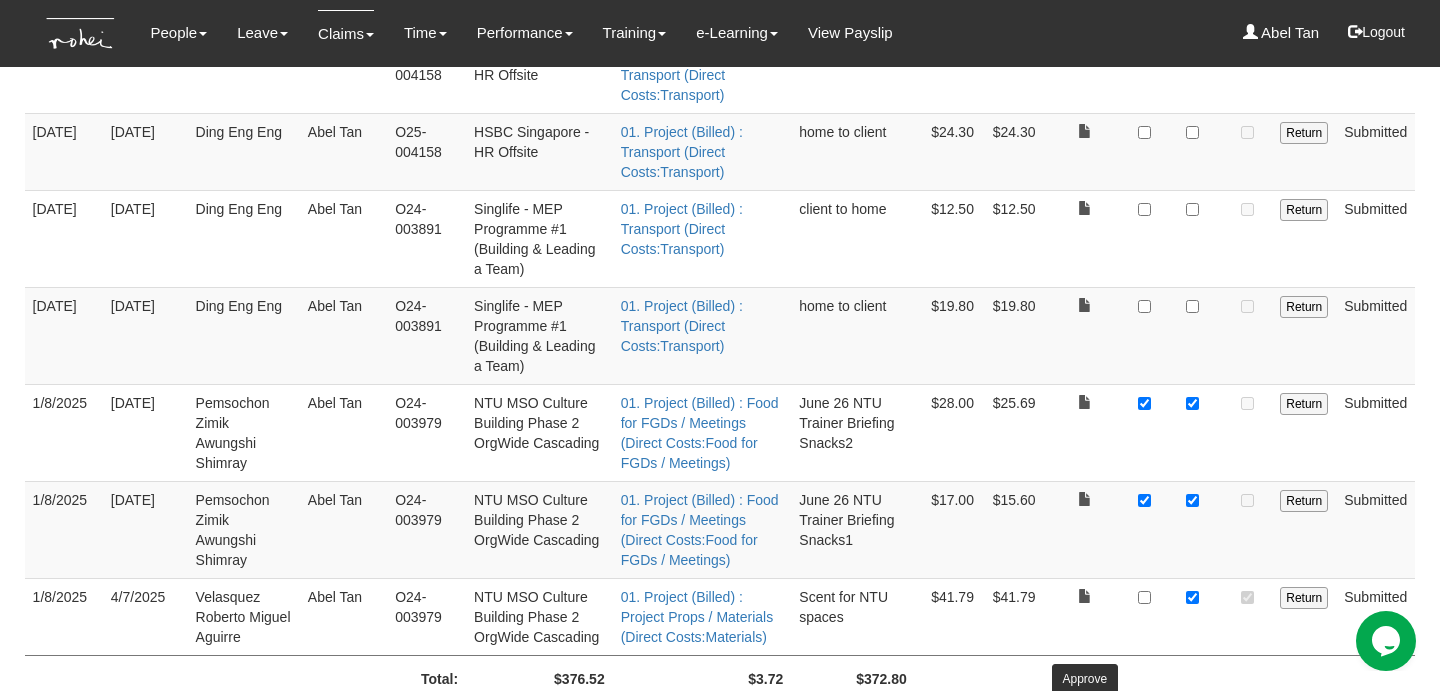 scroll, scrollTop: 1392, scrollLeft: 0, axis: vertical 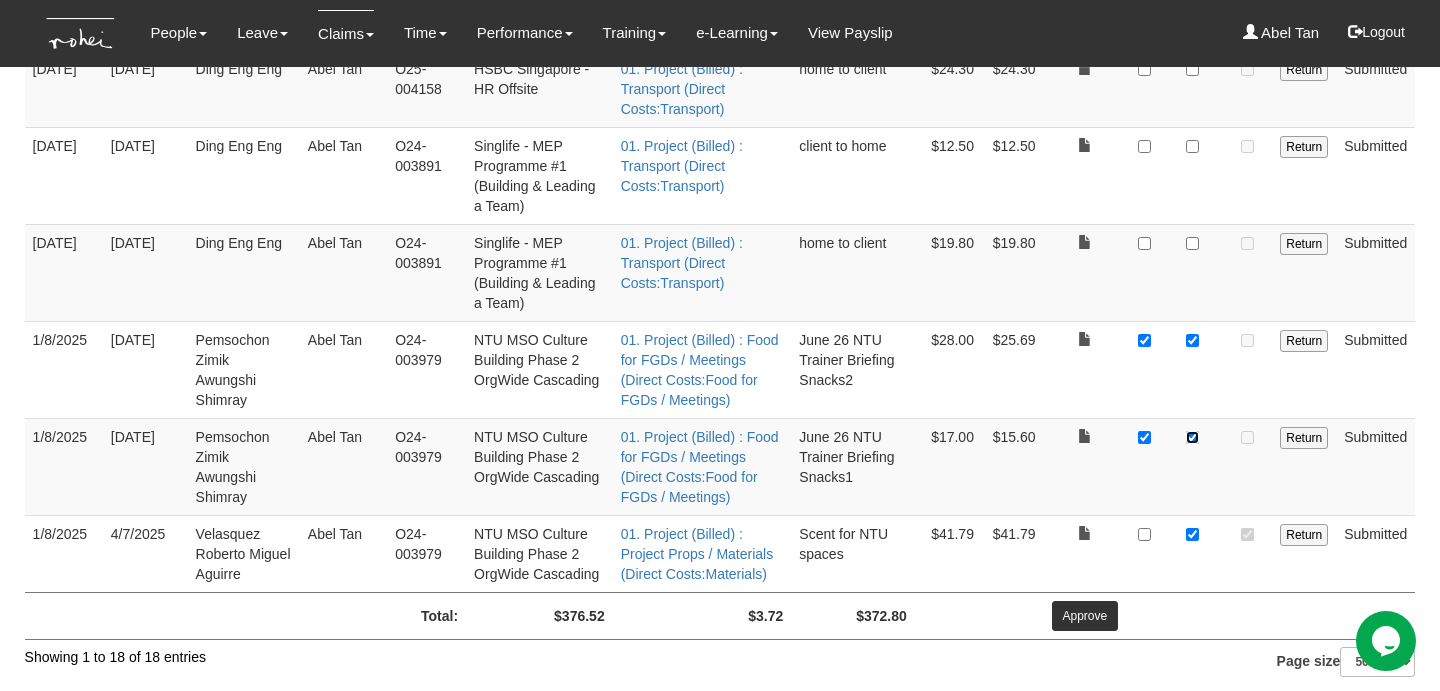 click at bounding box center (1192, 437) 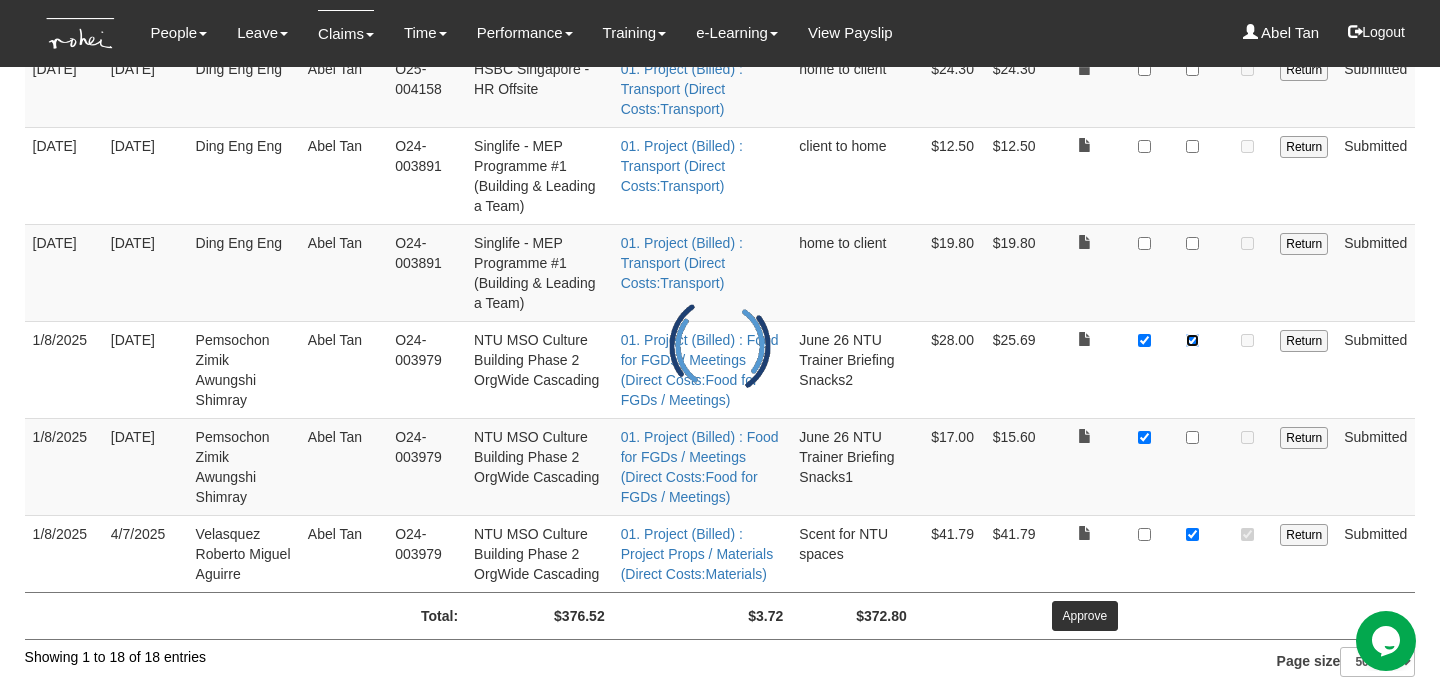 click at bounding box center [1192, 340] 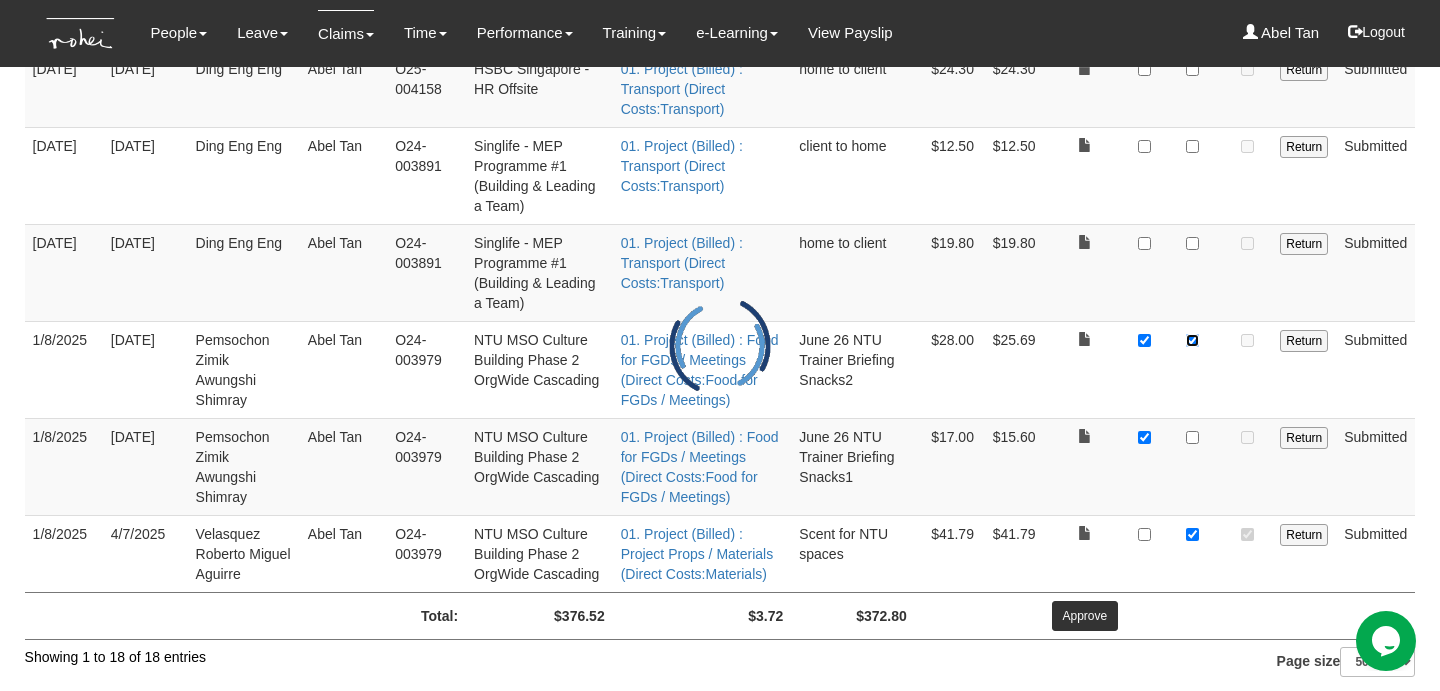 checkbox on "false" 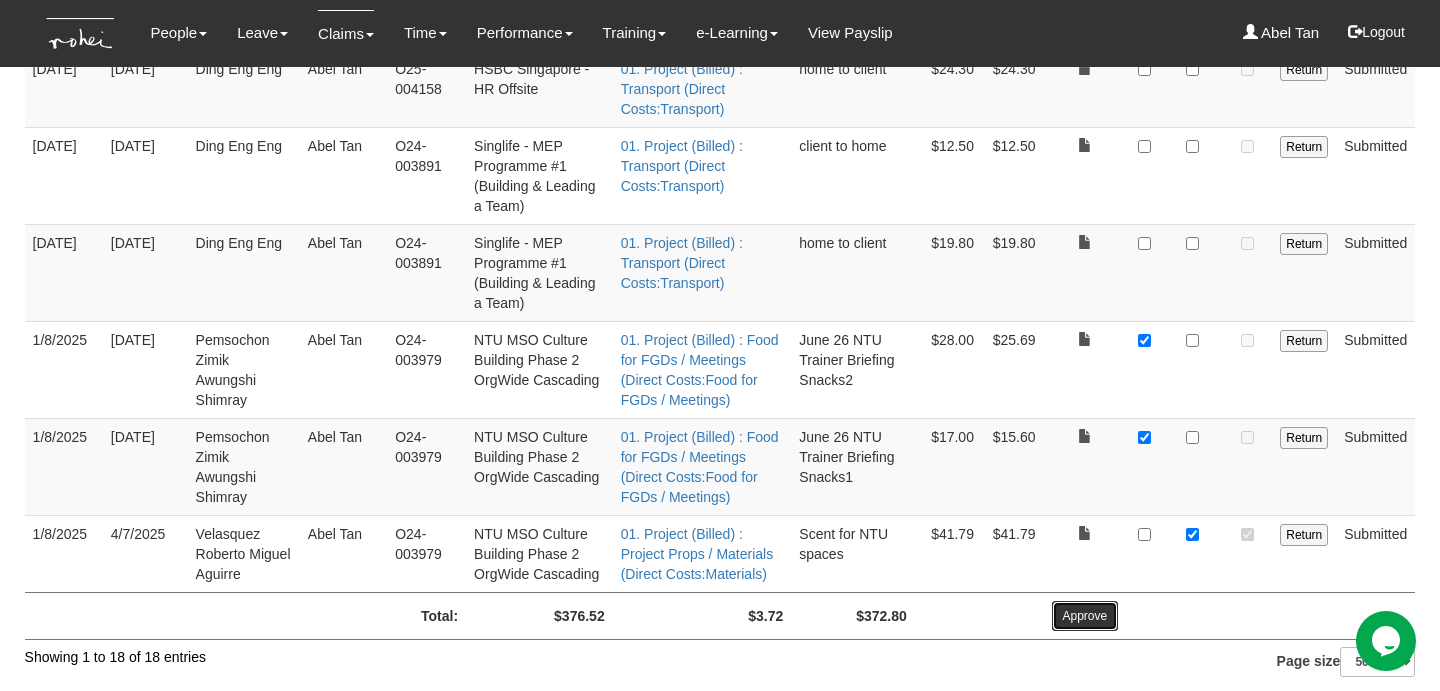 click on "Approve" at bounding box center (1085, 616) 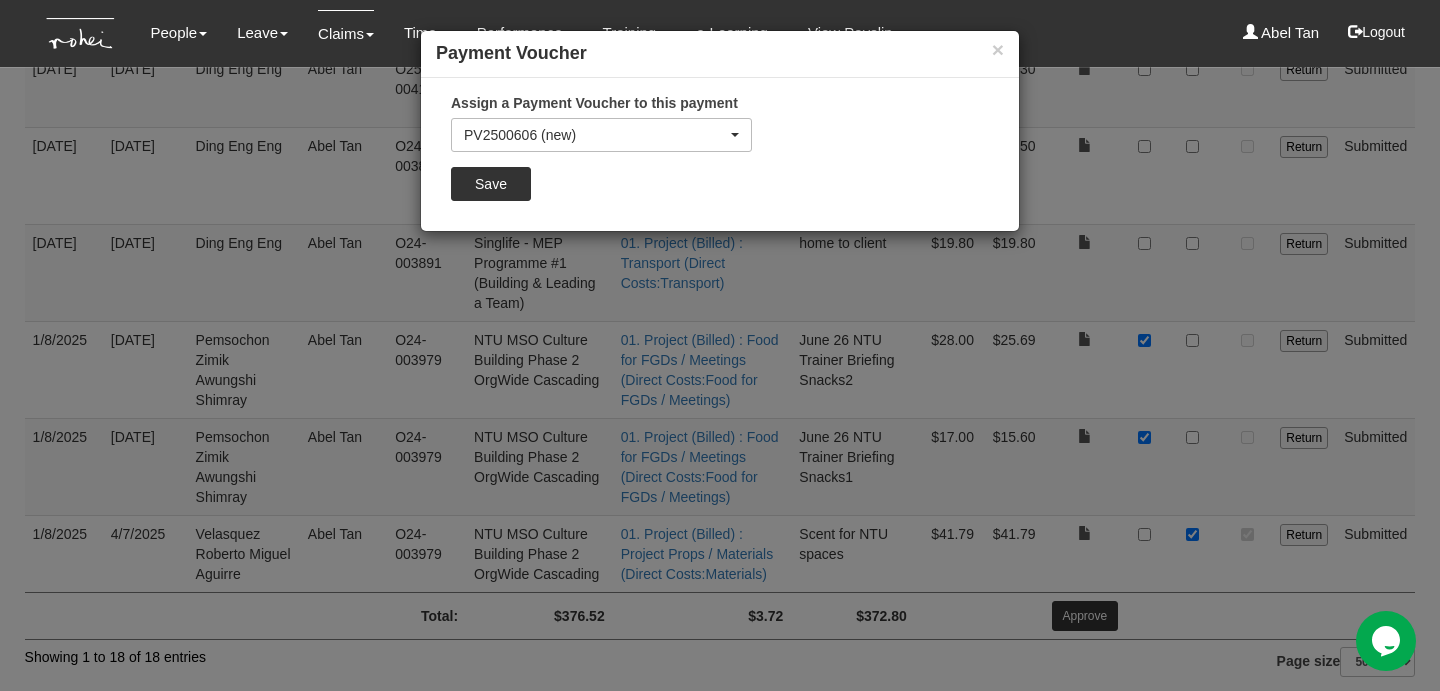 click on "Assign a Payment Voucher to this payment
PV[NUMBER] (new)
PV[NUMBER]
PV[NUMBER]
PV[NUMBER]
PV[NUMBER]
PV[NUMBER]
PV[NUMBER]
PV[NUMBER]
PV[NUMBER]
PV[NUMBER]
PV[NUMBER]
PV[NUMBER]
PV[NUMBER]
PV[NUMBER]
PV[NUMBER]
PV[NUMBER]
PV[NUMBER]
PV[NUMBER]
PV[NUMBER]
PV[NUMBER]
PV[NUMBER]
Save" at bounding box center (601, 154) 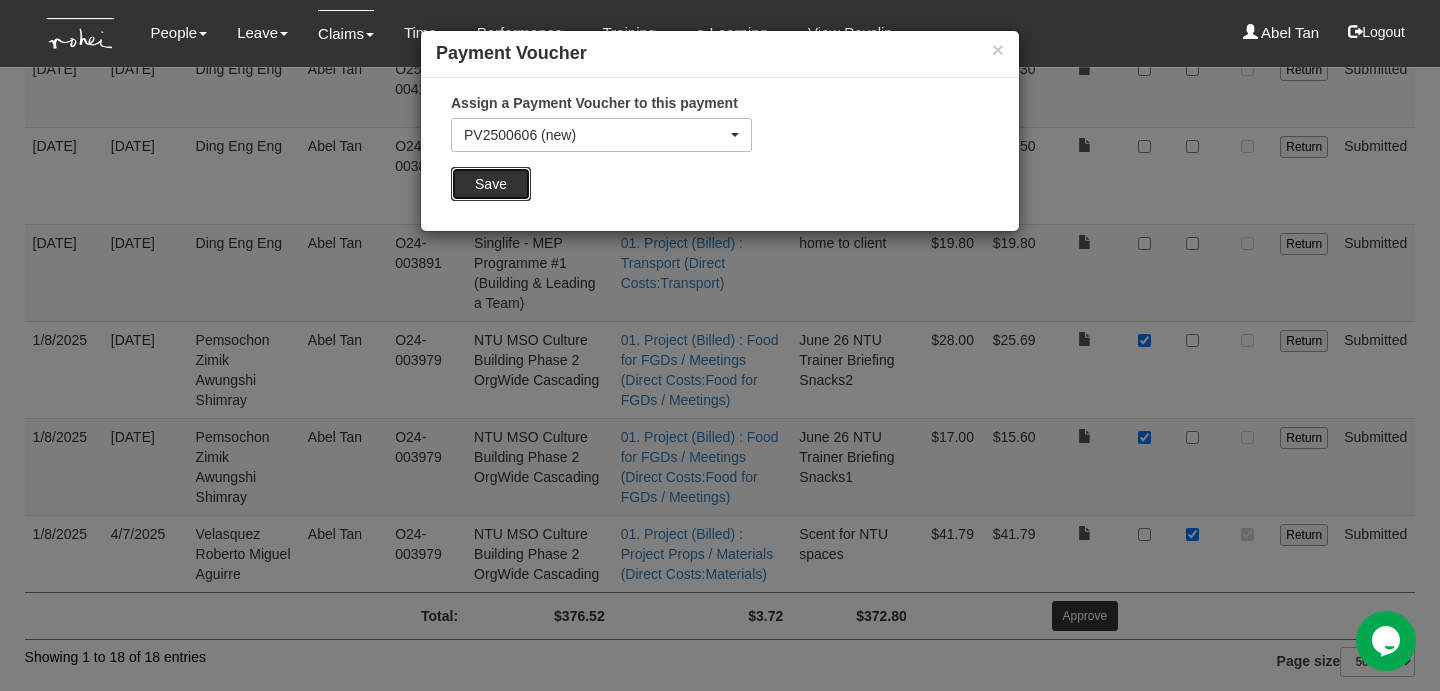 click on "Save" at bounding box center (491, 184) 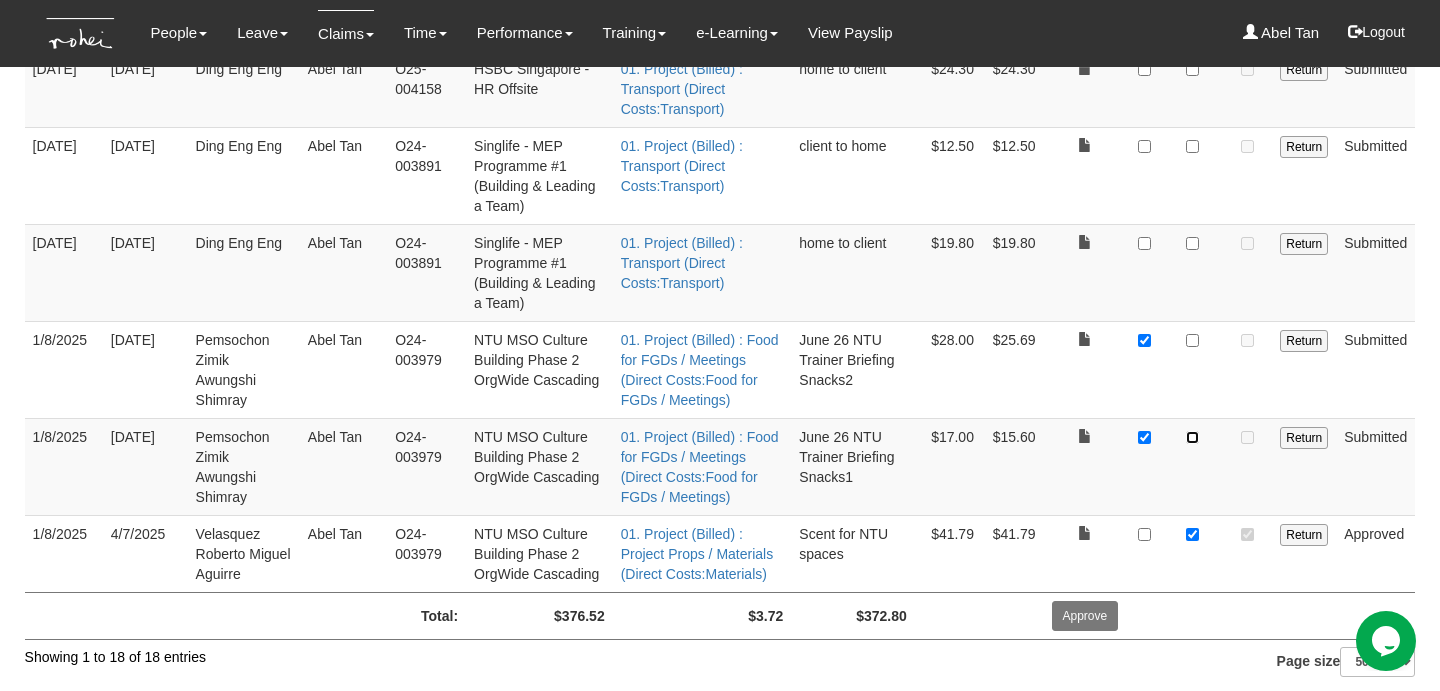 click at bounding box center [1192, 437] 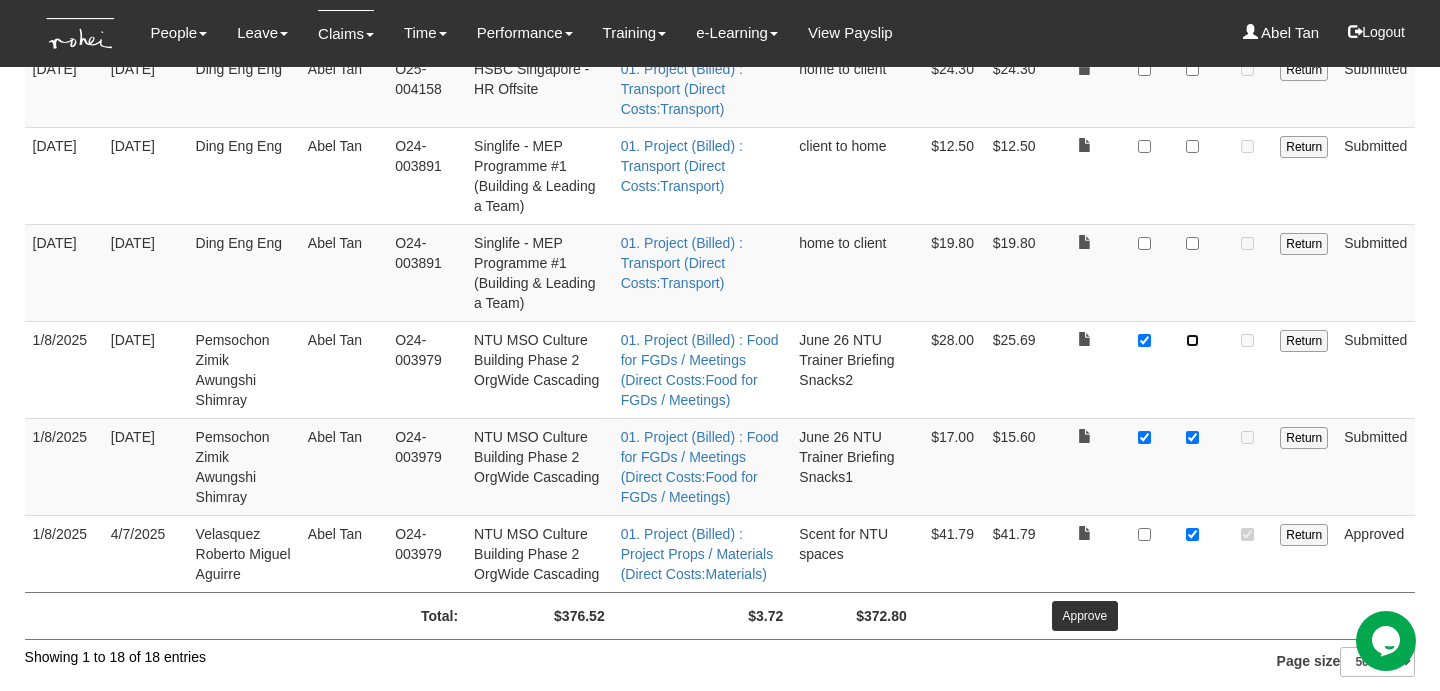 click at bounding box center [1192, 340] 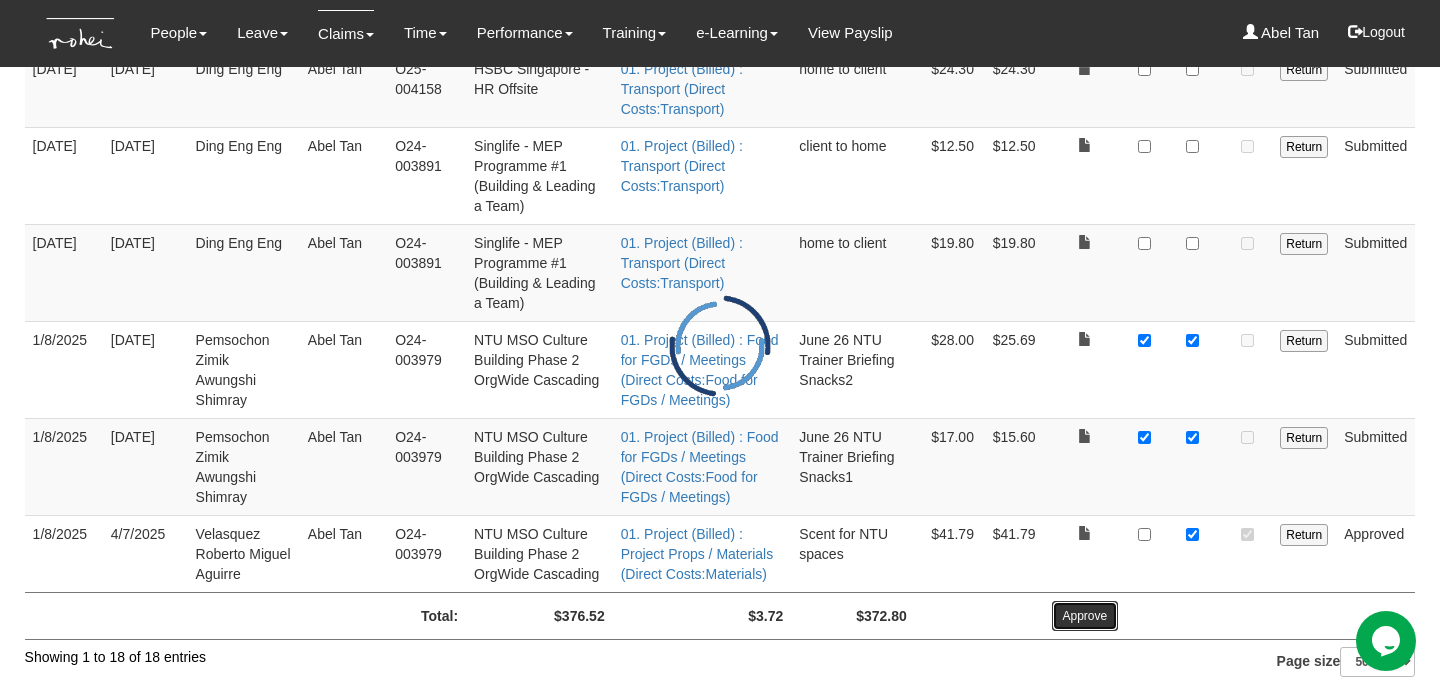 click on "Approve" at bounding box center (1085, 616) 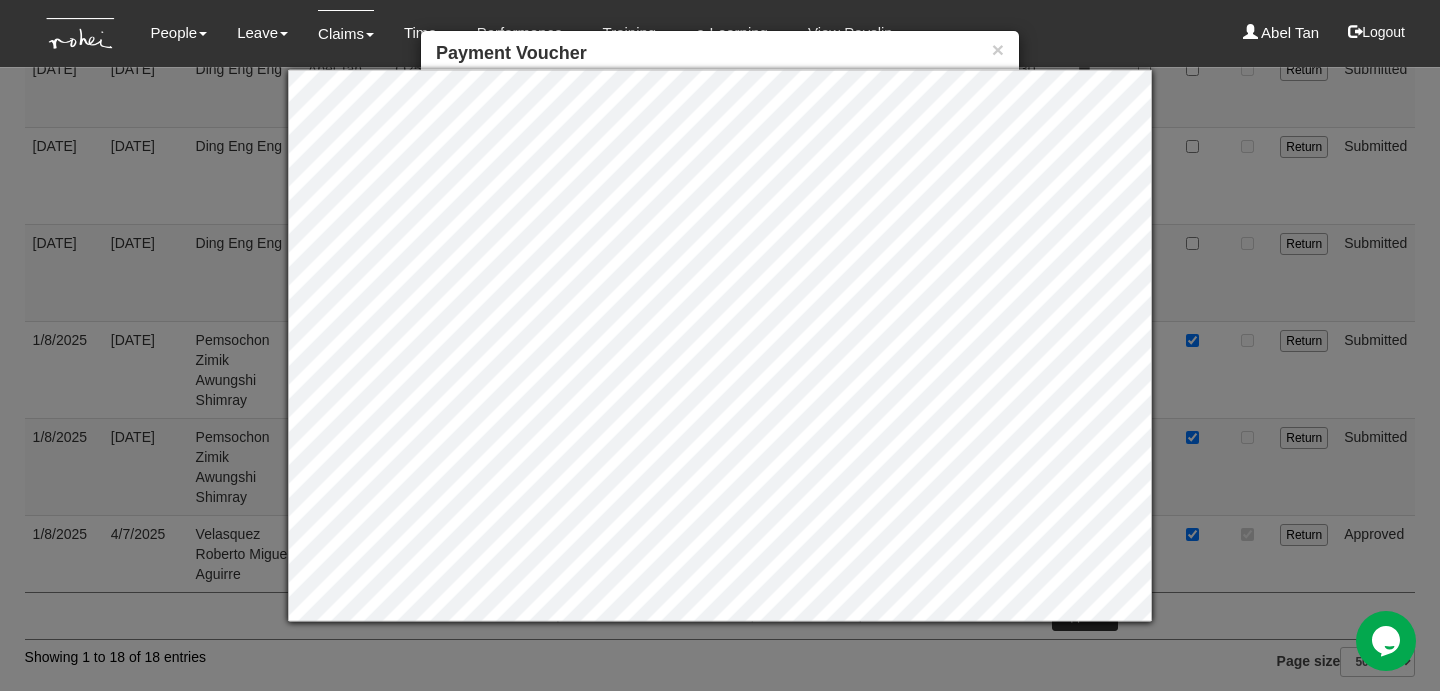 click on "× Payment Voucher
Assign a Payment Voucher to this payment
PV[NUMBER] (new)
PV[NUMBER]
PV[NUMBER]
PV[NUMBER]
PV[NUMBER]
PV[NUMBER]
PV[NUMBER]
PV[NUMBER]
PV[NUMBER]
PV[NUMBER]
PV[NUMBER]
PV[NUMBER]
PV[NUMBER]
PV[NUMBER]
PV[NUMBER]
PV[NUMBER]
PV[NUMBER]
PV[NUMBER]
PV[NUMBER]
PV[NUMBER]
PV[NUMBER]" at bounding box center [720, 345] 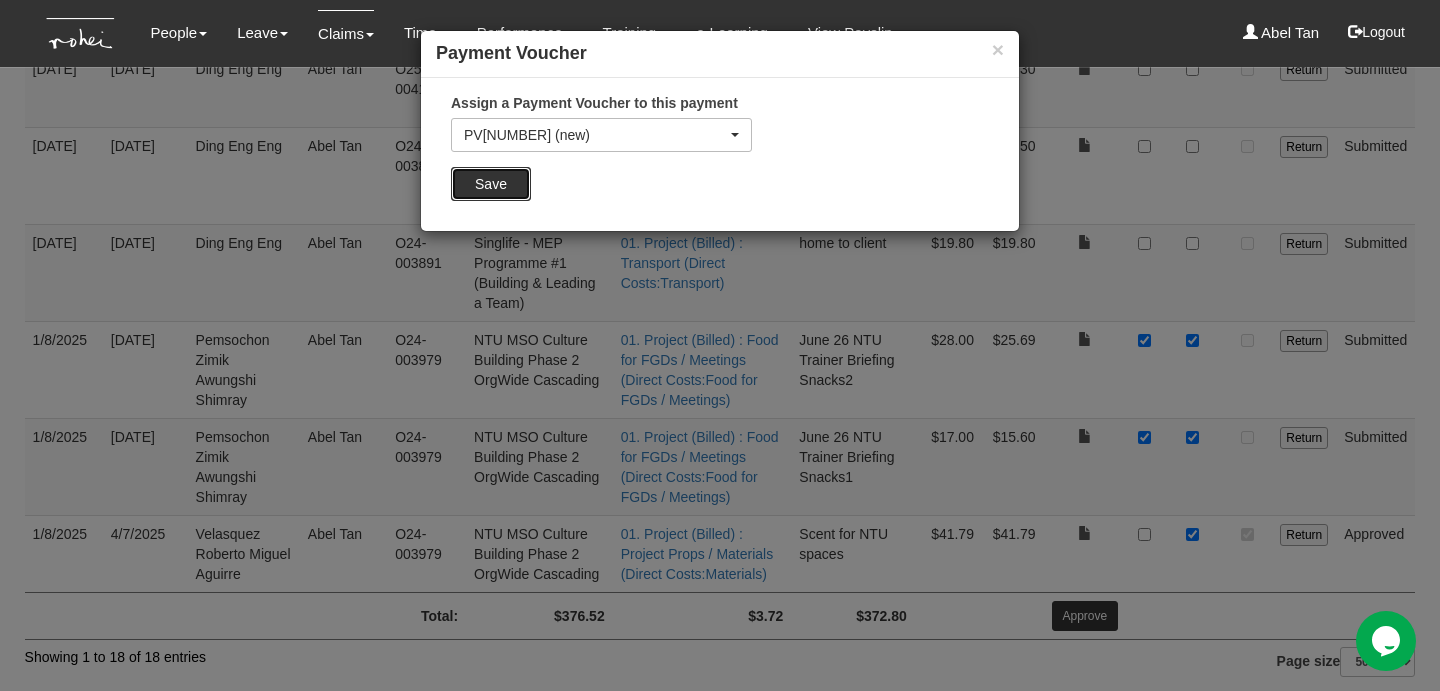 click on "Save" at bounding box center [491, 184] 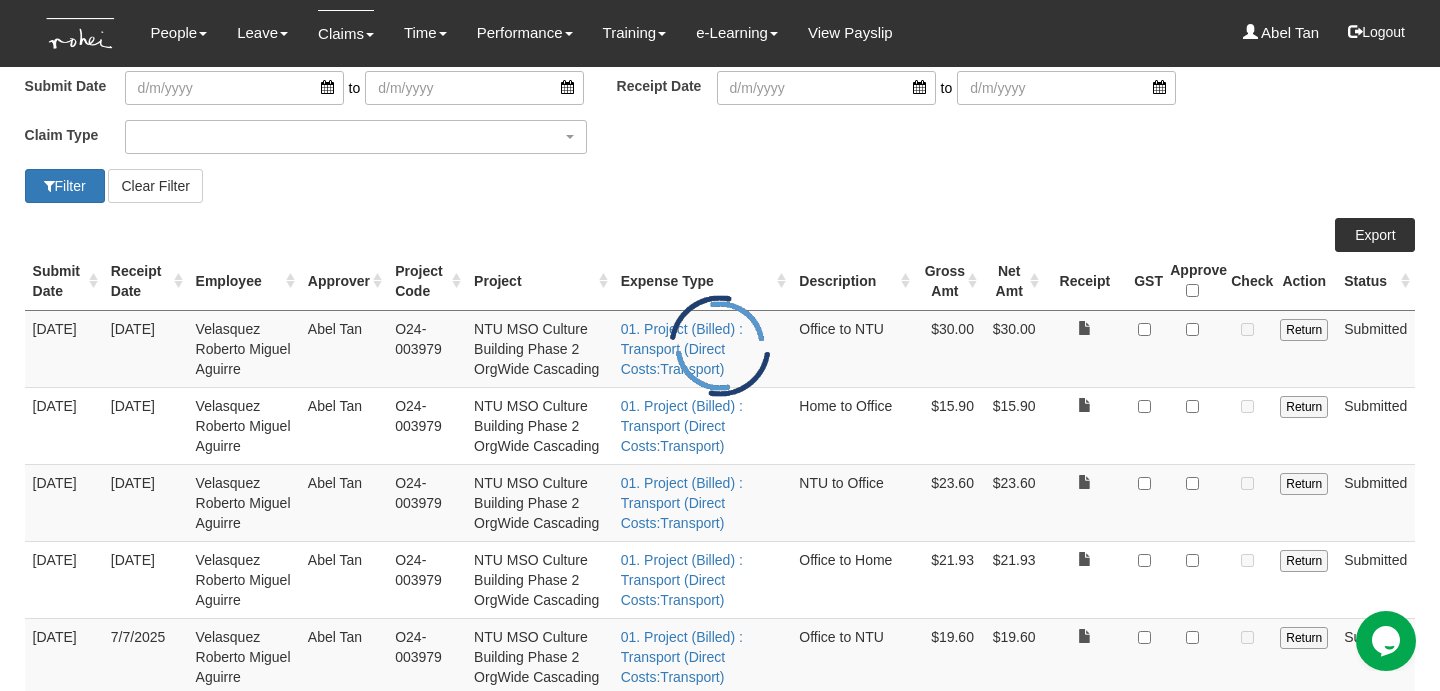 scroll, scrollTop: 0, scrollLeft: 0, axis: both 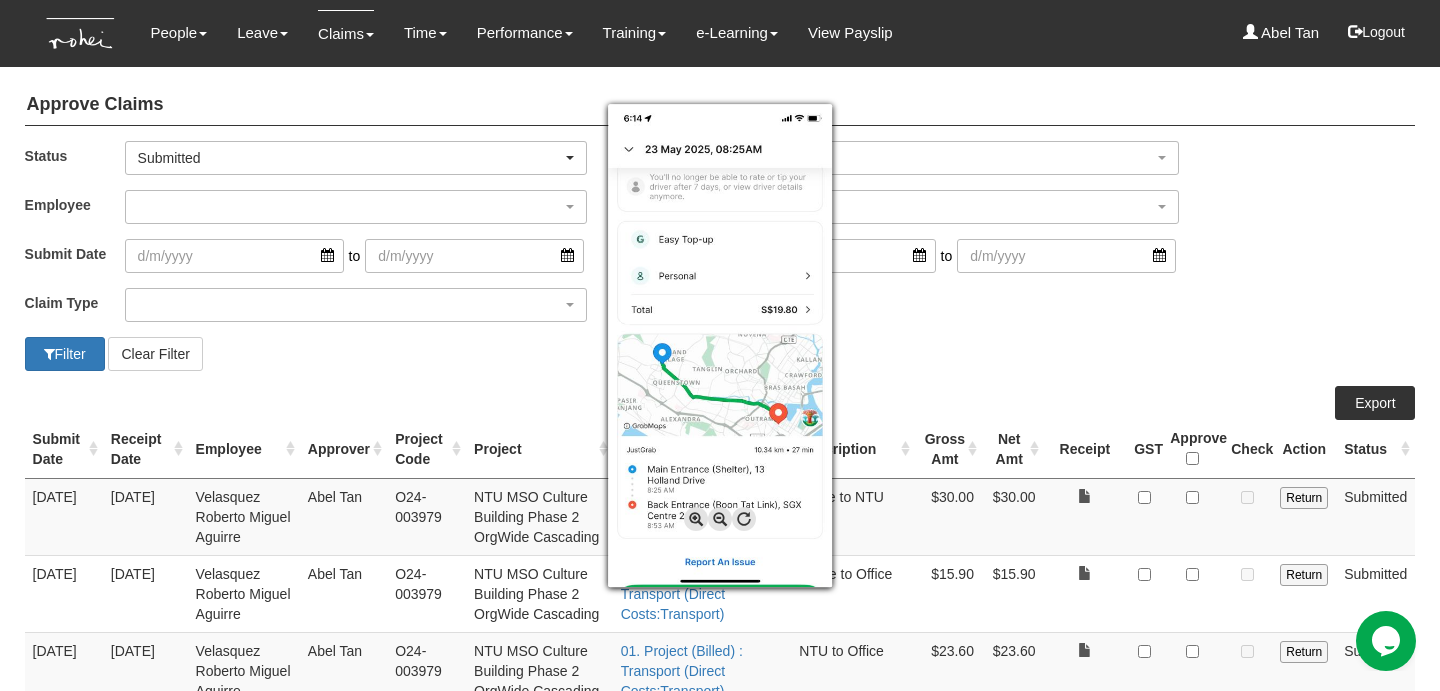 click at bounding box center (720, 345) 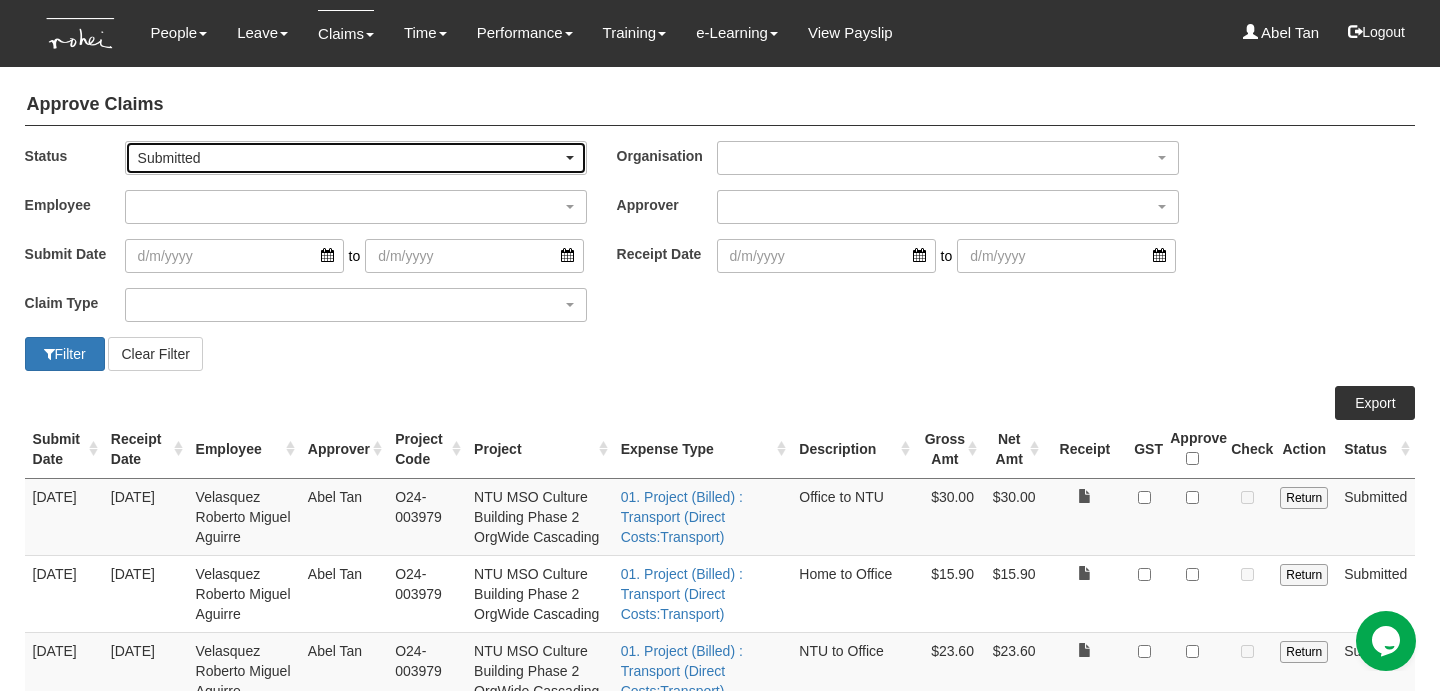 click on "Submitted" at bounding box center (356, 158) 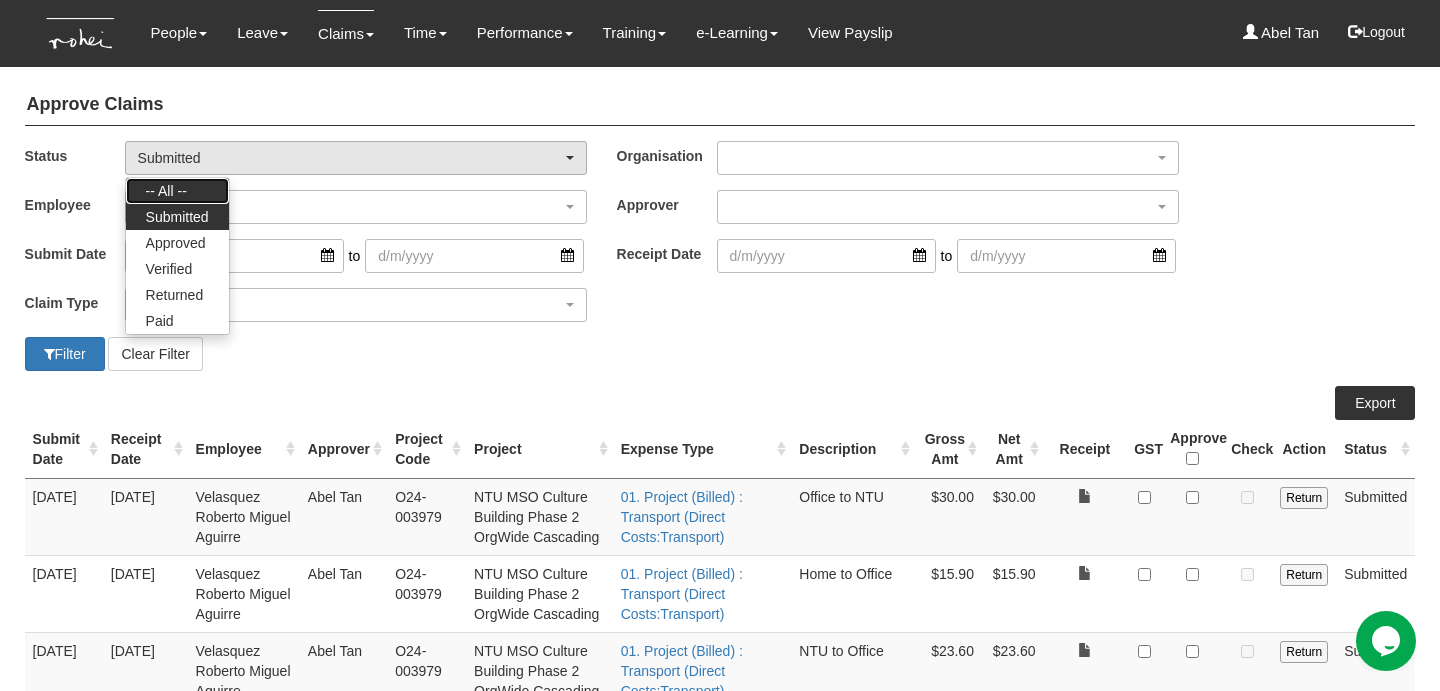 click on "-- All --" at bounding box center (177, 191) 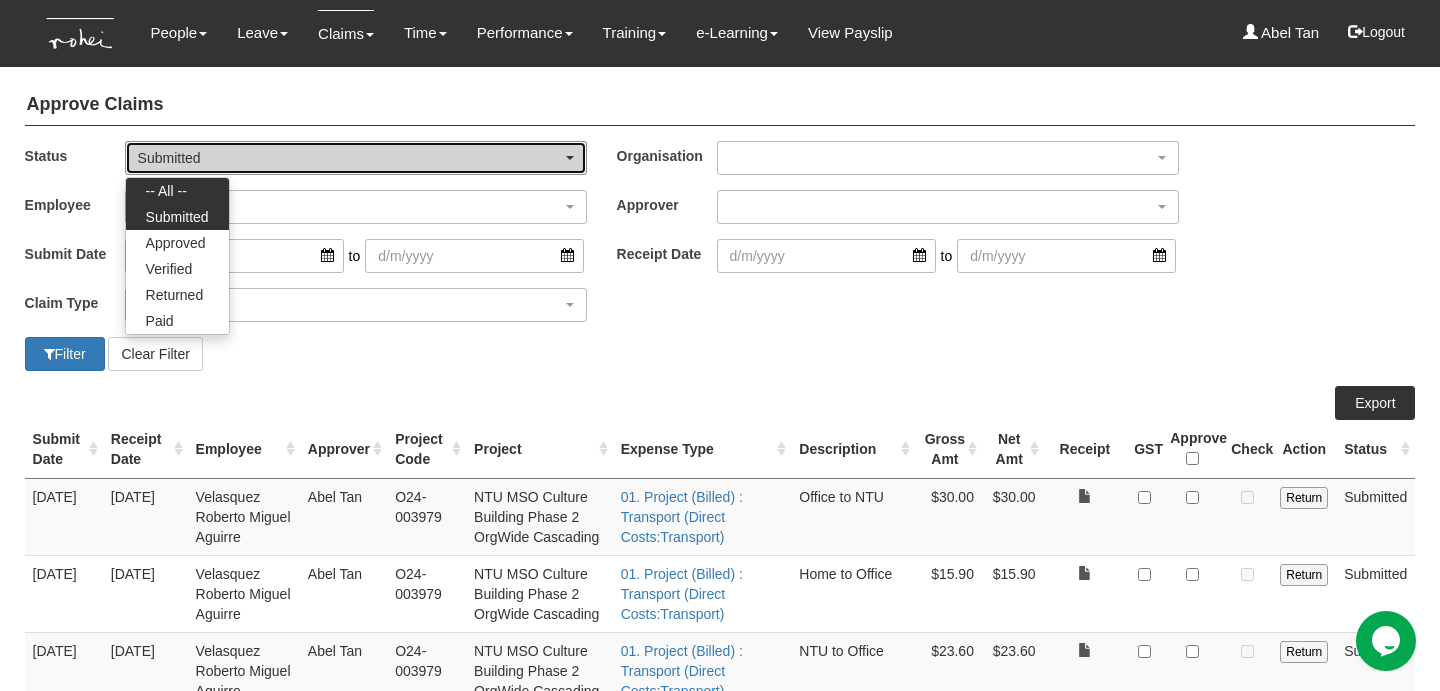 select on "All" 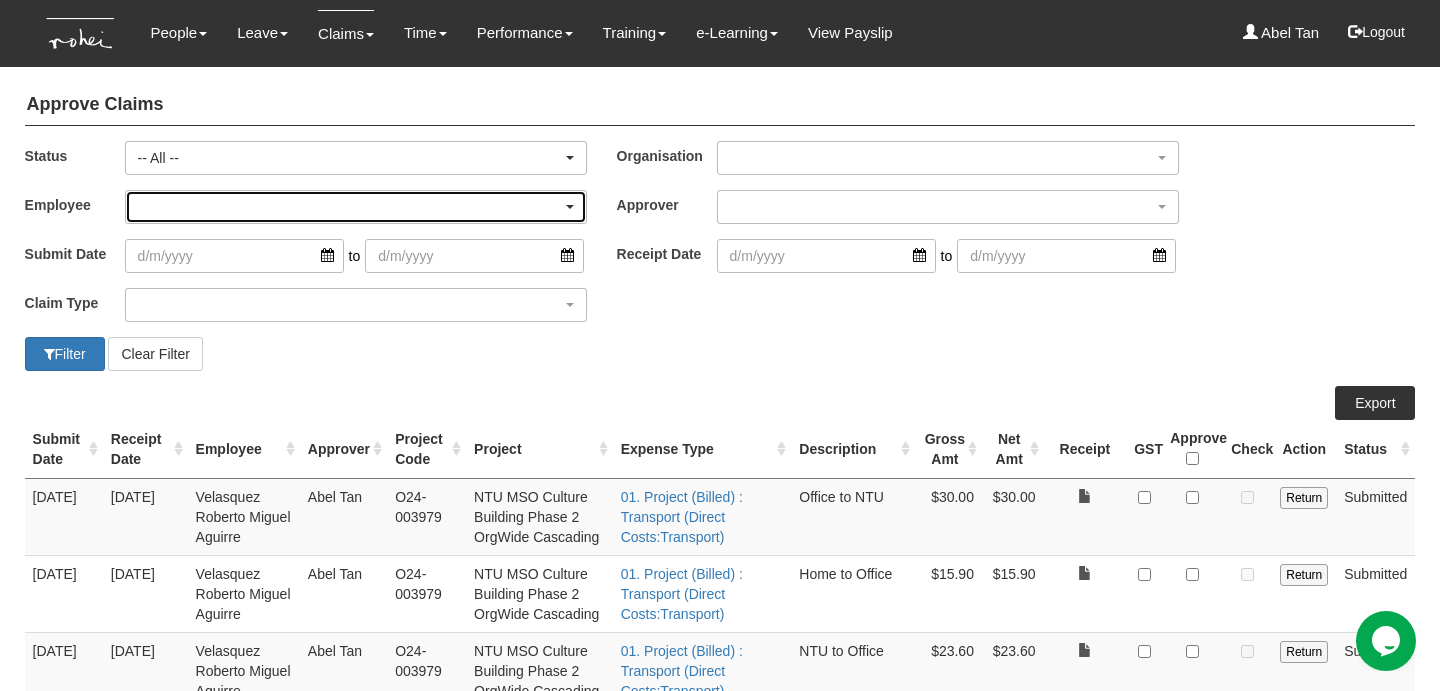 click at bounding box center (356, 207) 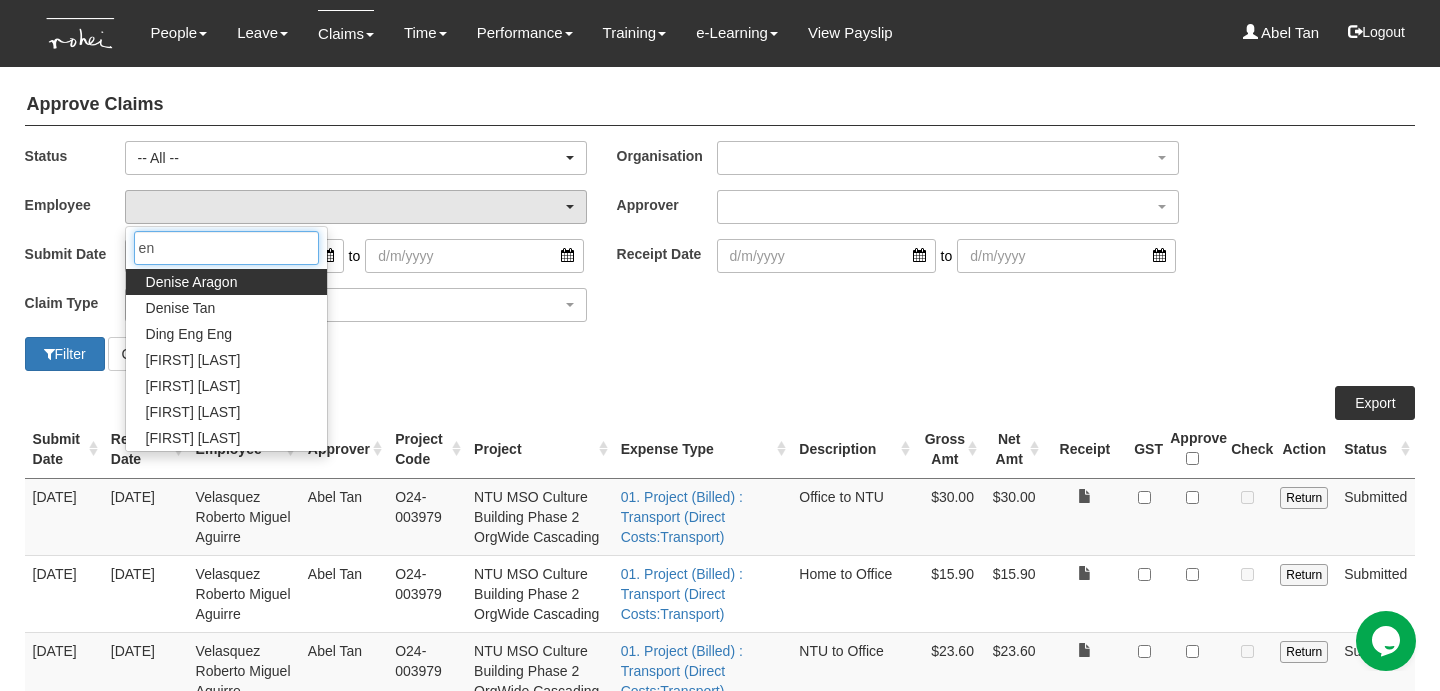 type on "eng" 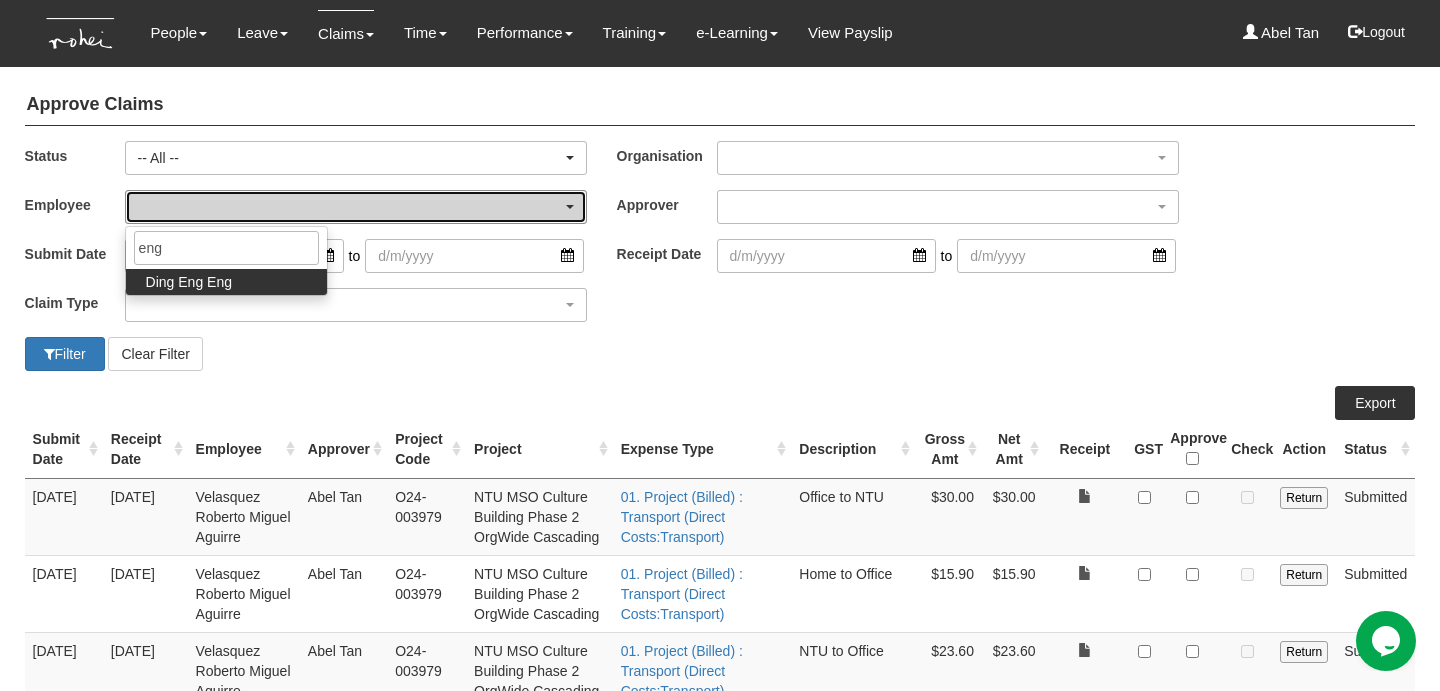 select on "f1bfbe5d-d482-4f06-a1bc-baaa1da31b7a" 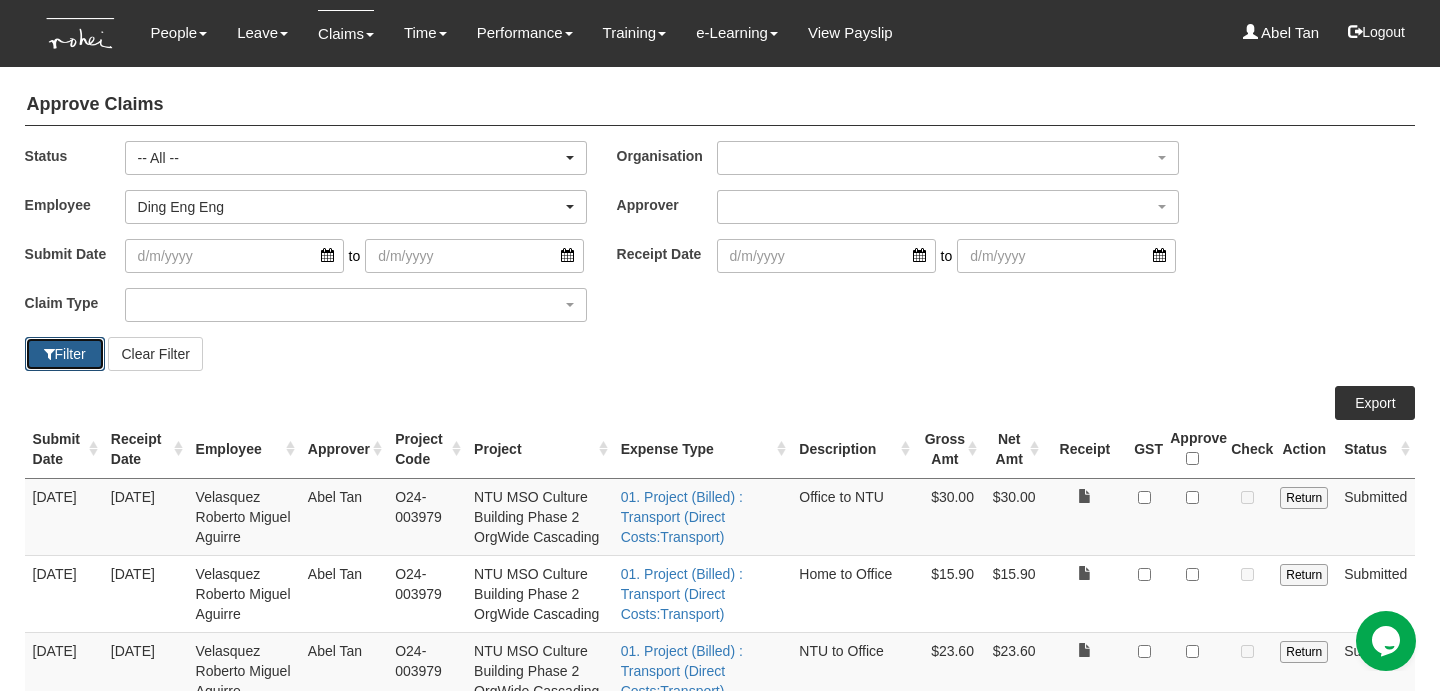 click on "Filter" at bounding box center [65, 354] 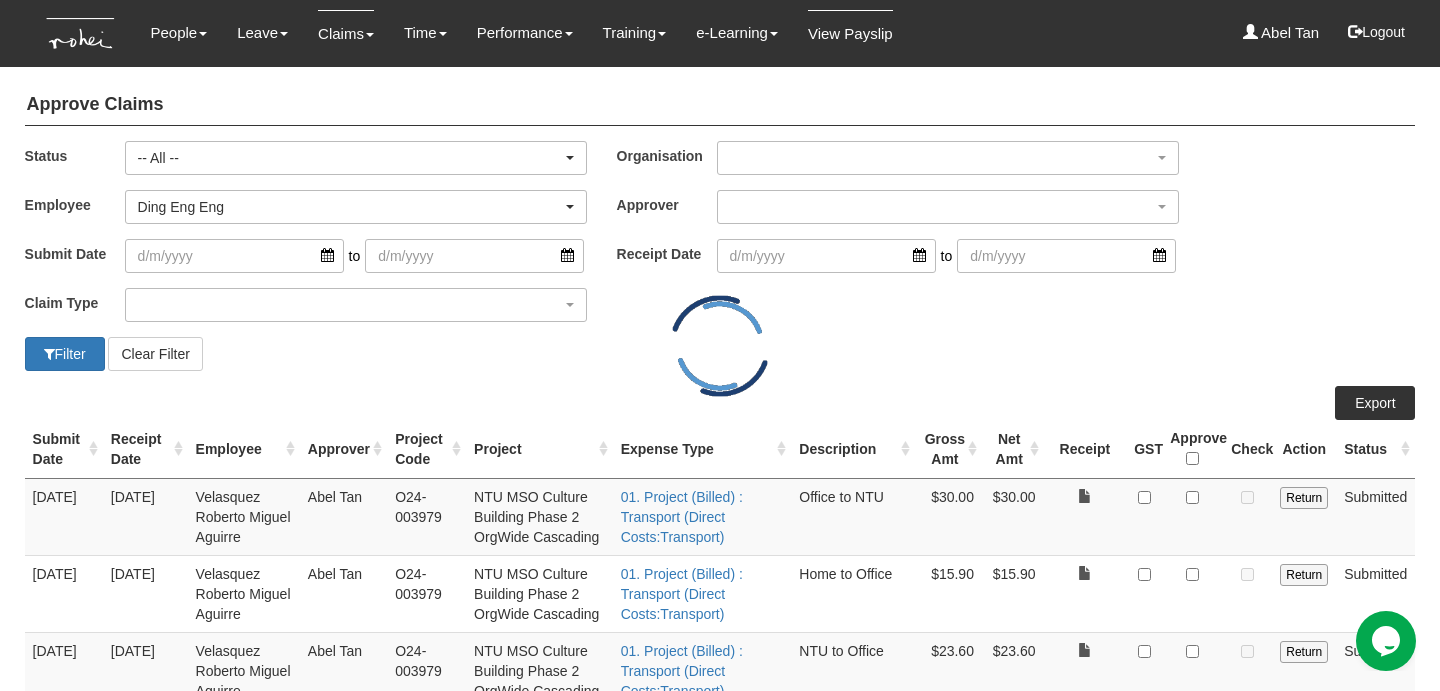 select on "50" 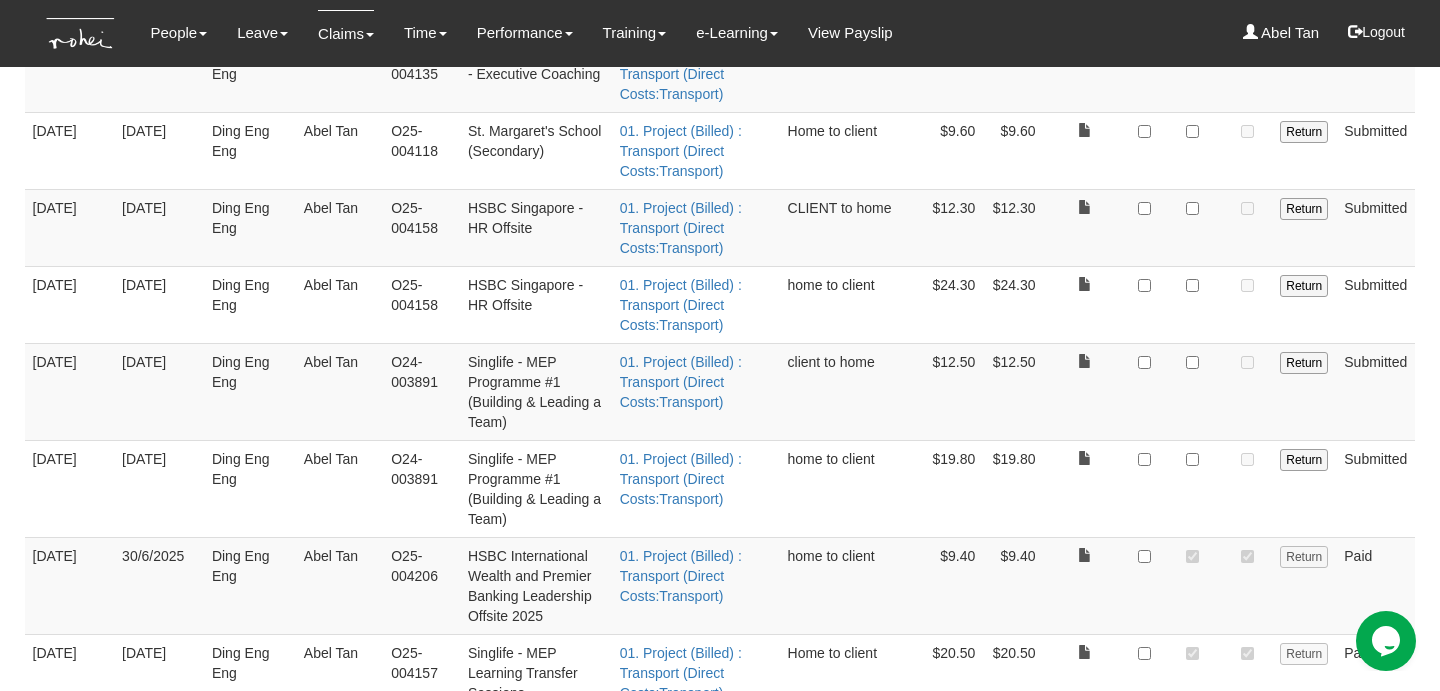 scroll, scrollTop: 795, scrollLeft: 0, axis: vertical 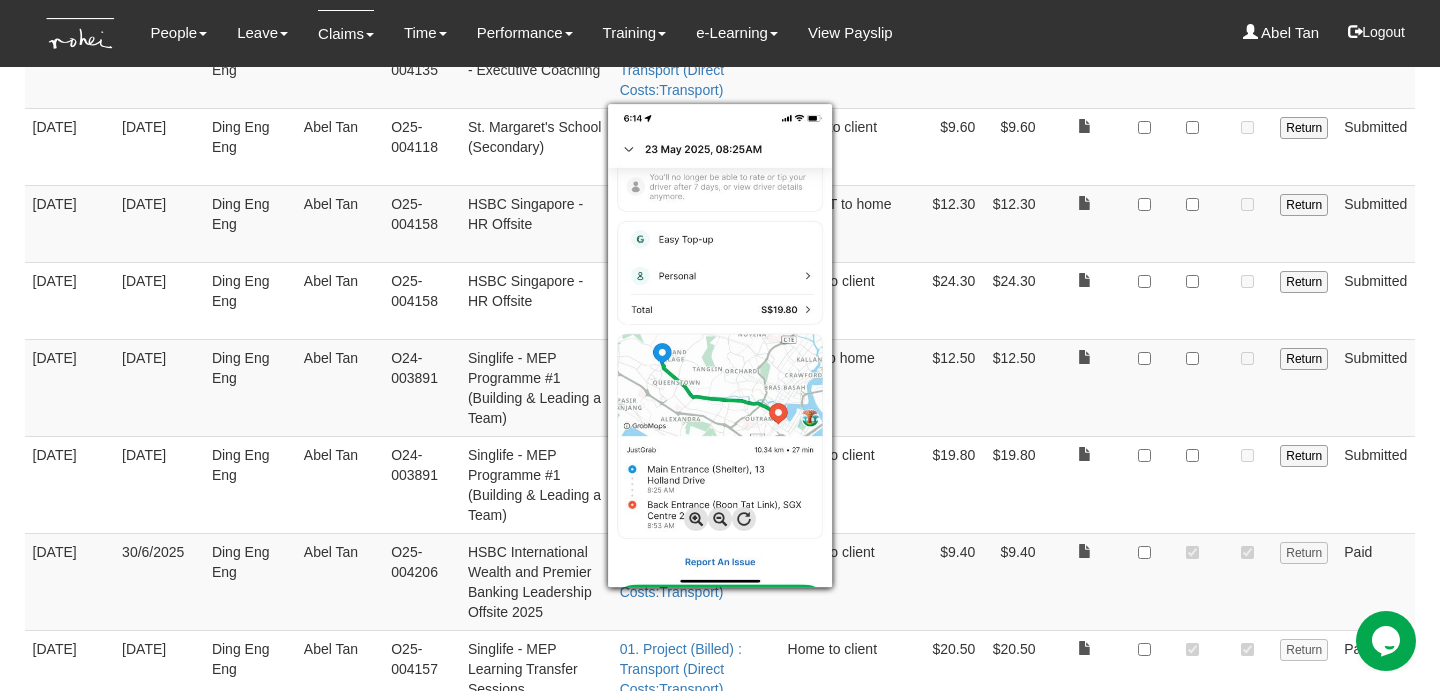 click at bounding box center (720, 345) 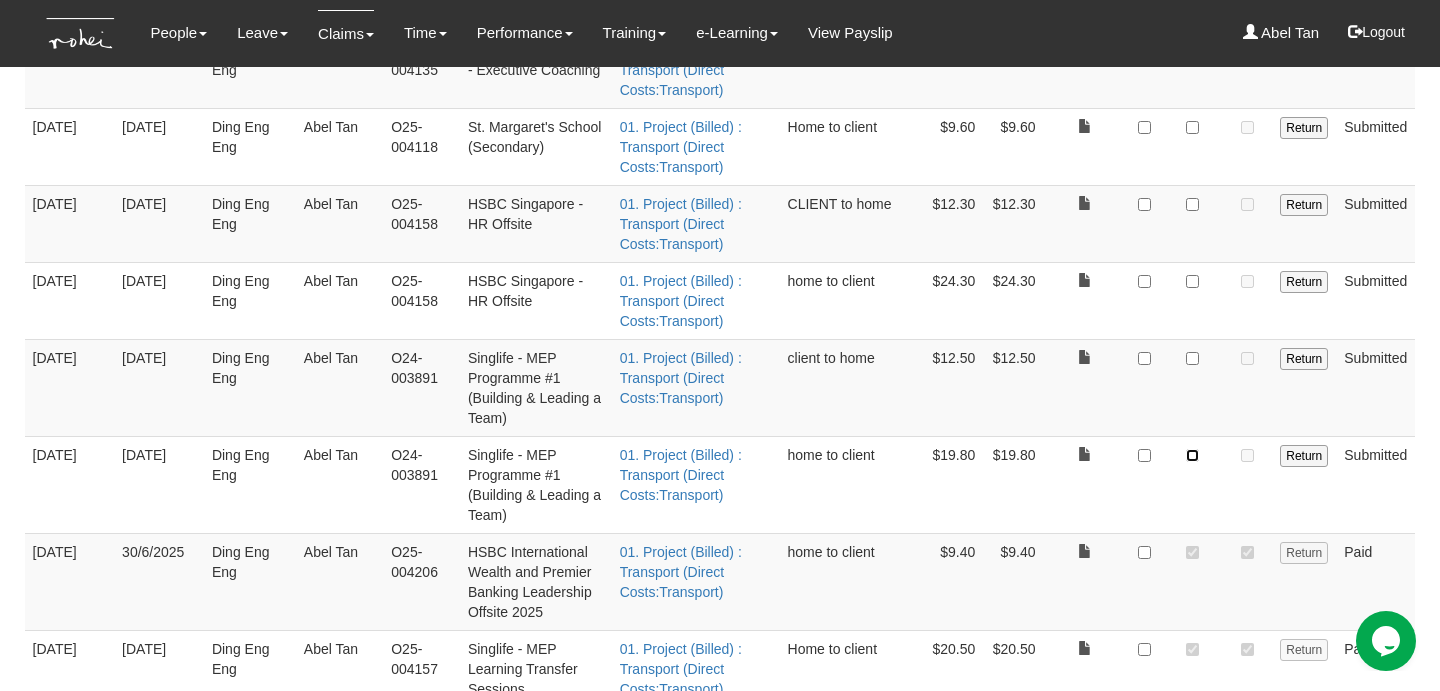 click at bounding box center [1192, 455] 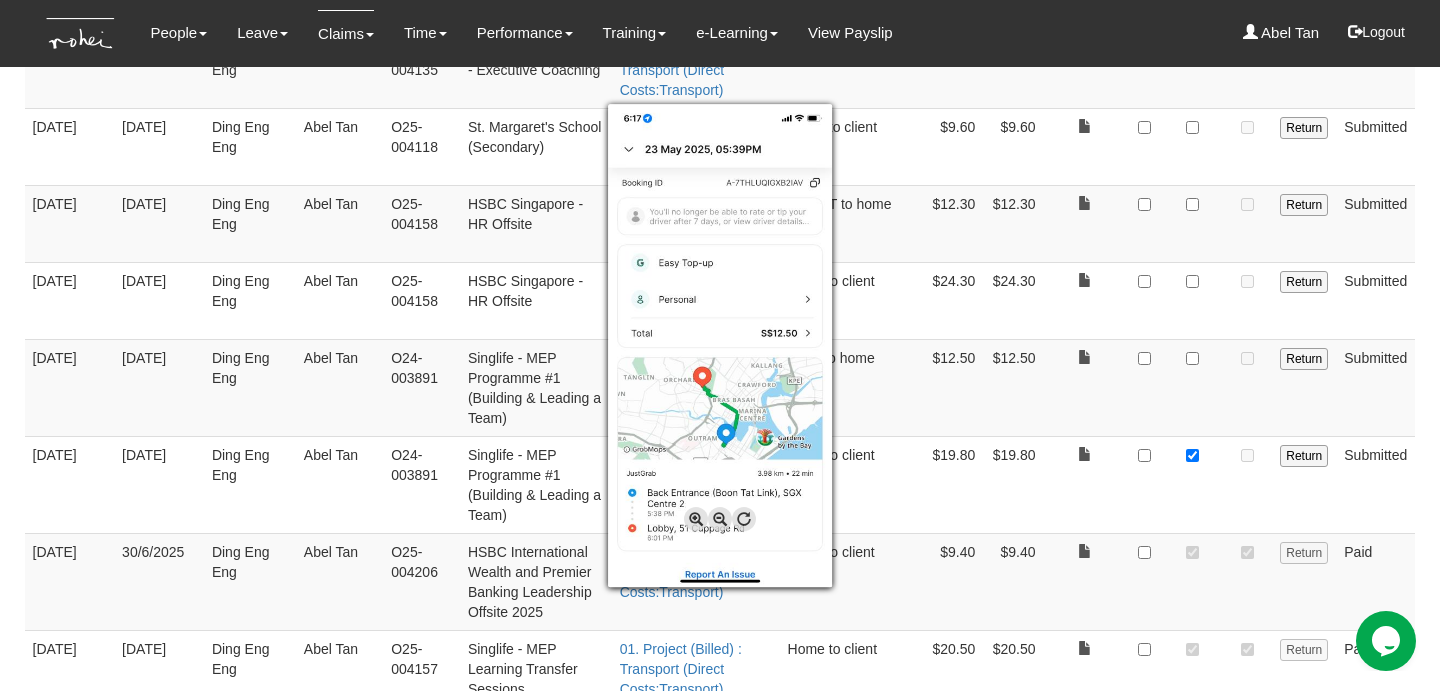 click at bounding box center [720, 345] 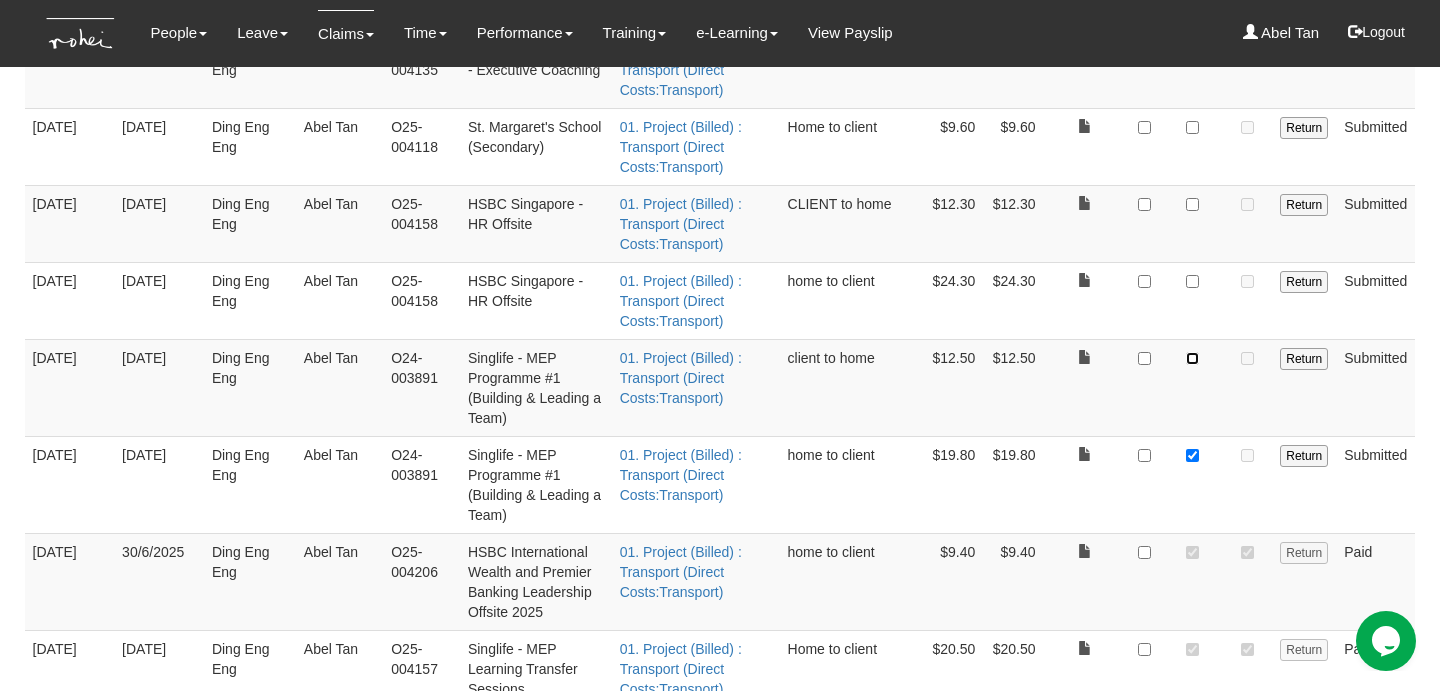 click at bounding box center (1192, 358) 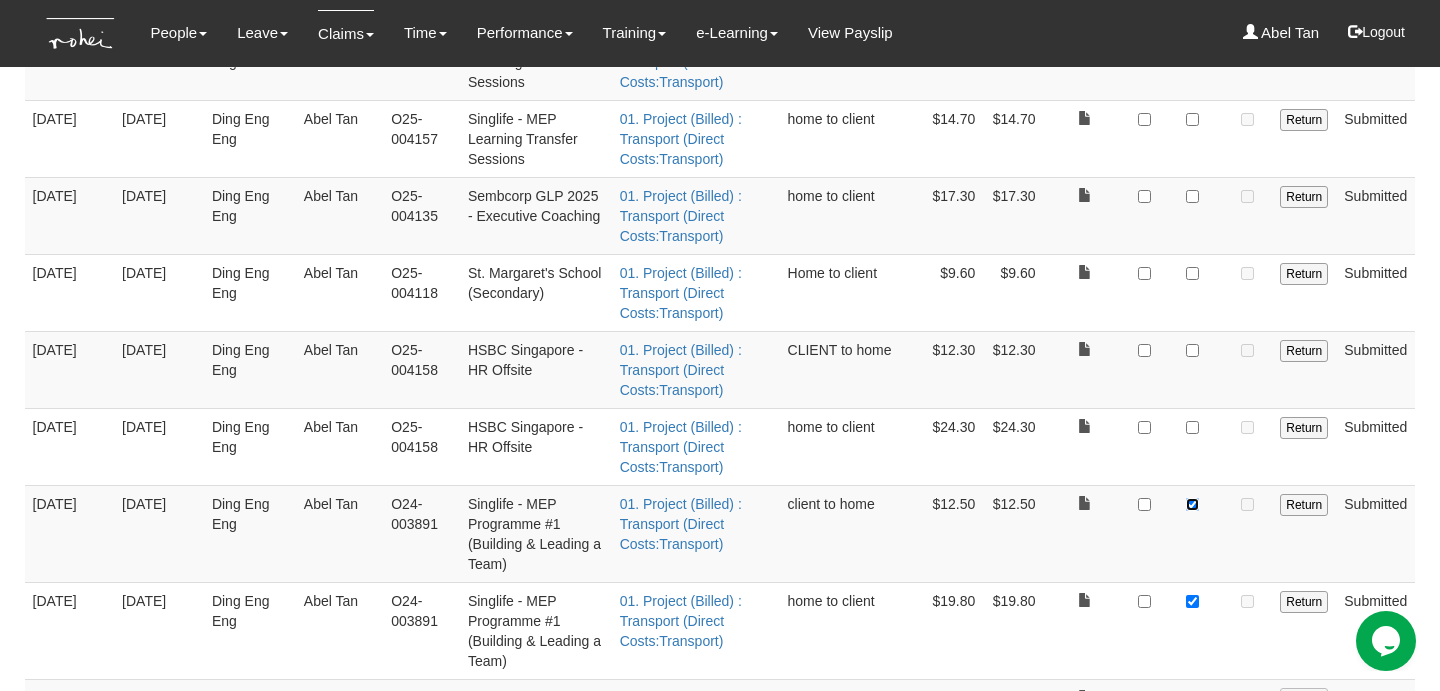 scroll, scrollTop: 650, scrollLeft: 0, axis: vertical 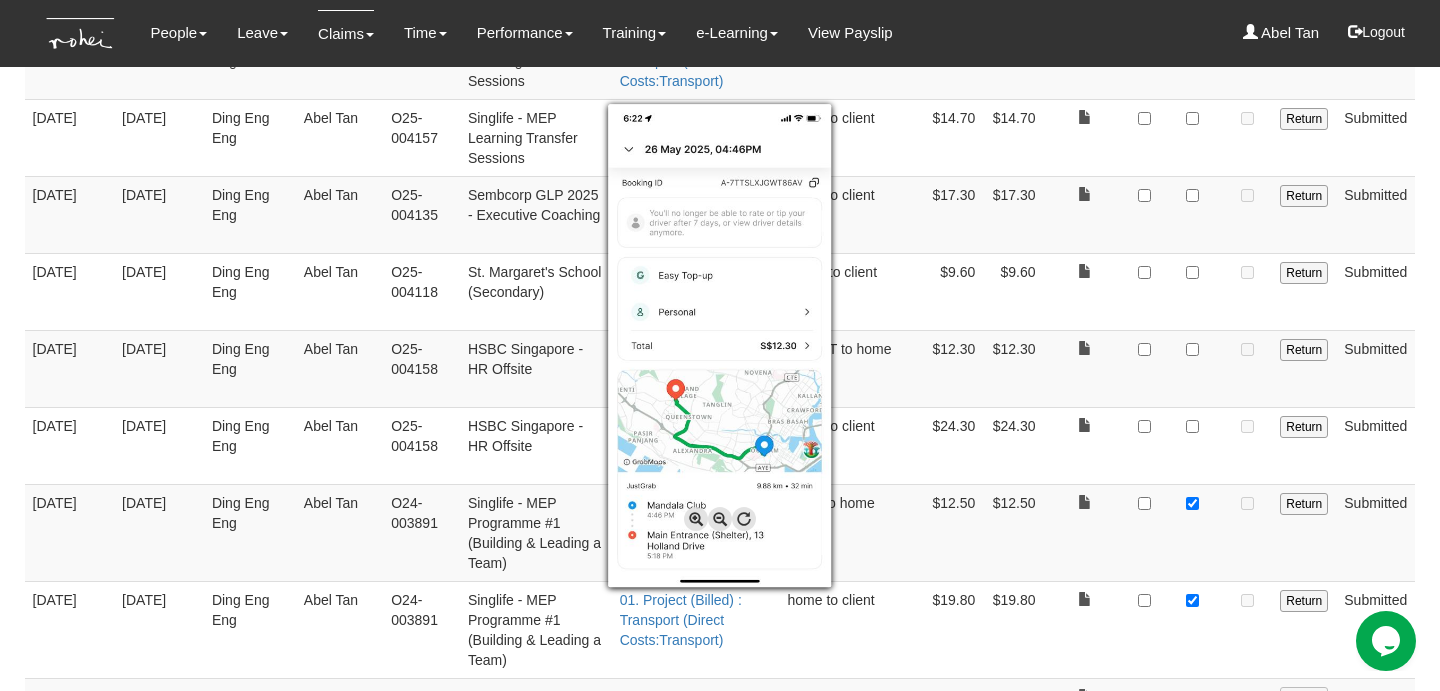 click at bounding box center (720, 345) 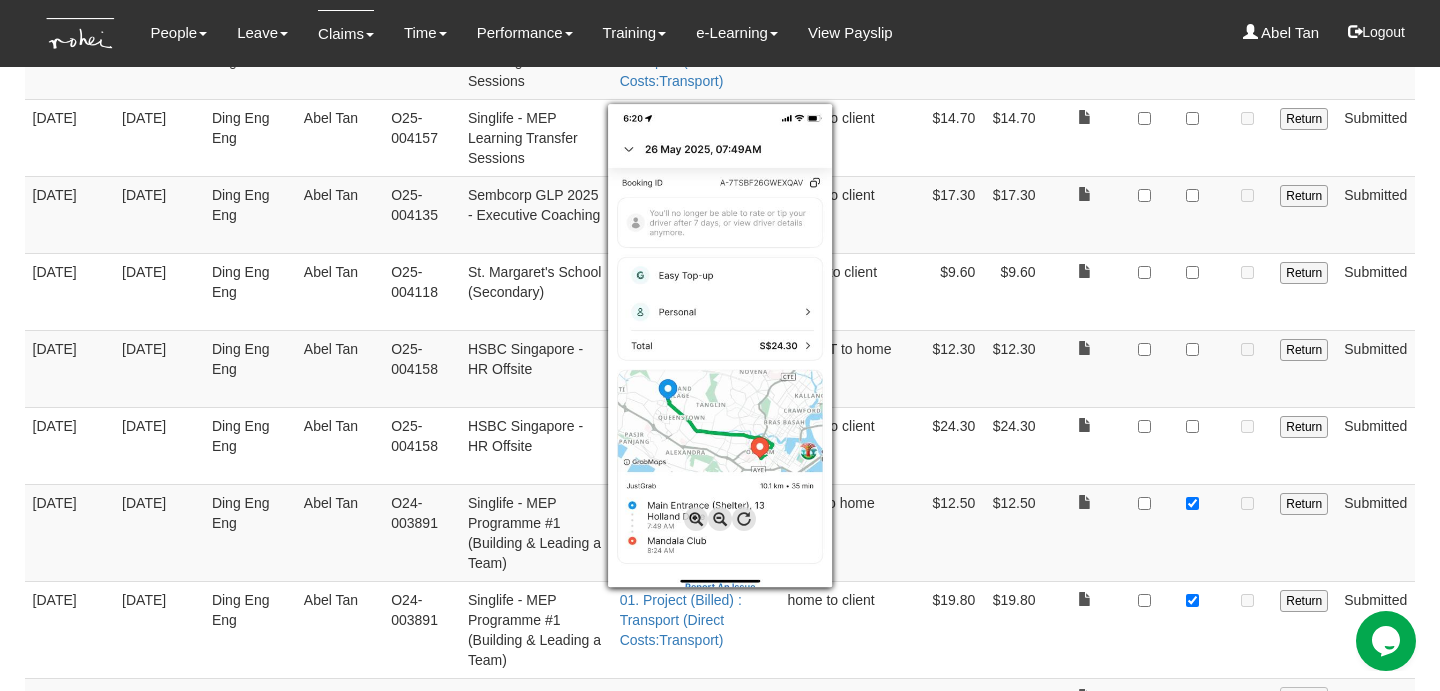 click at bounding box center (720, 345) 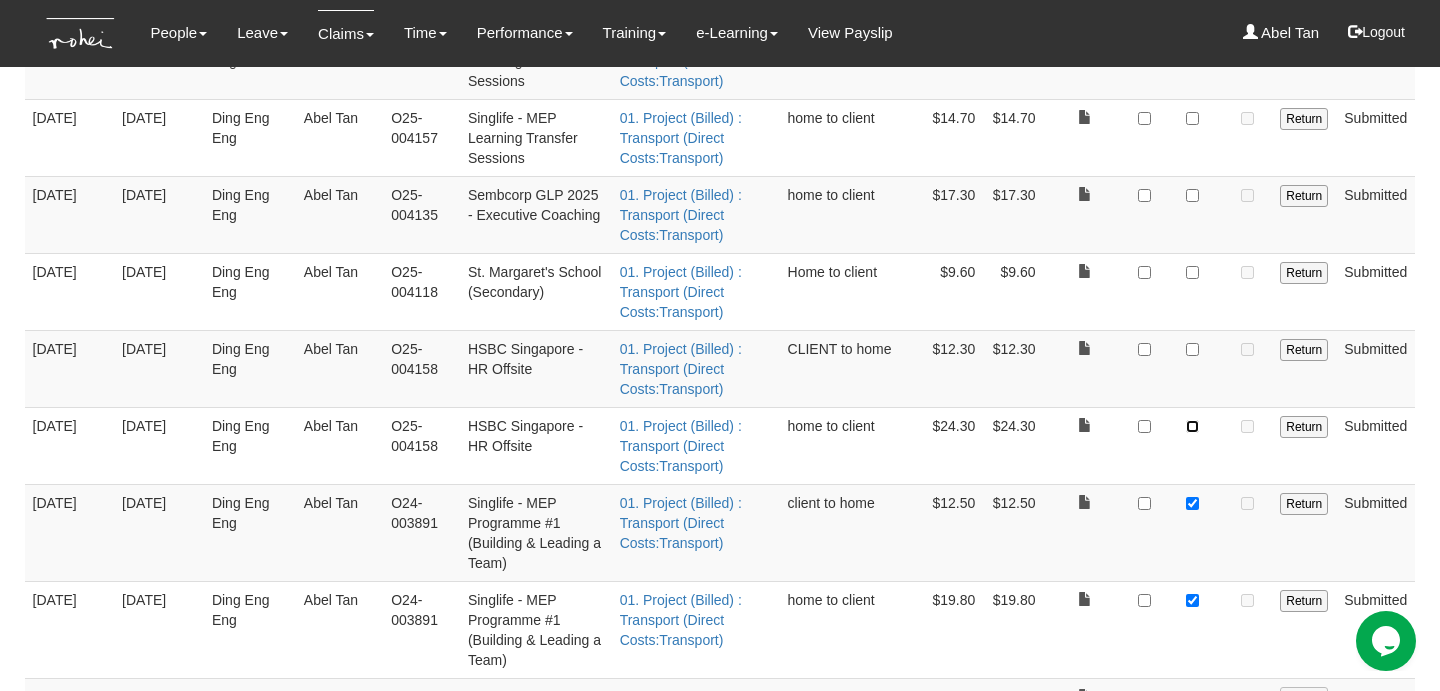 click at bounding box center [1192, 426] 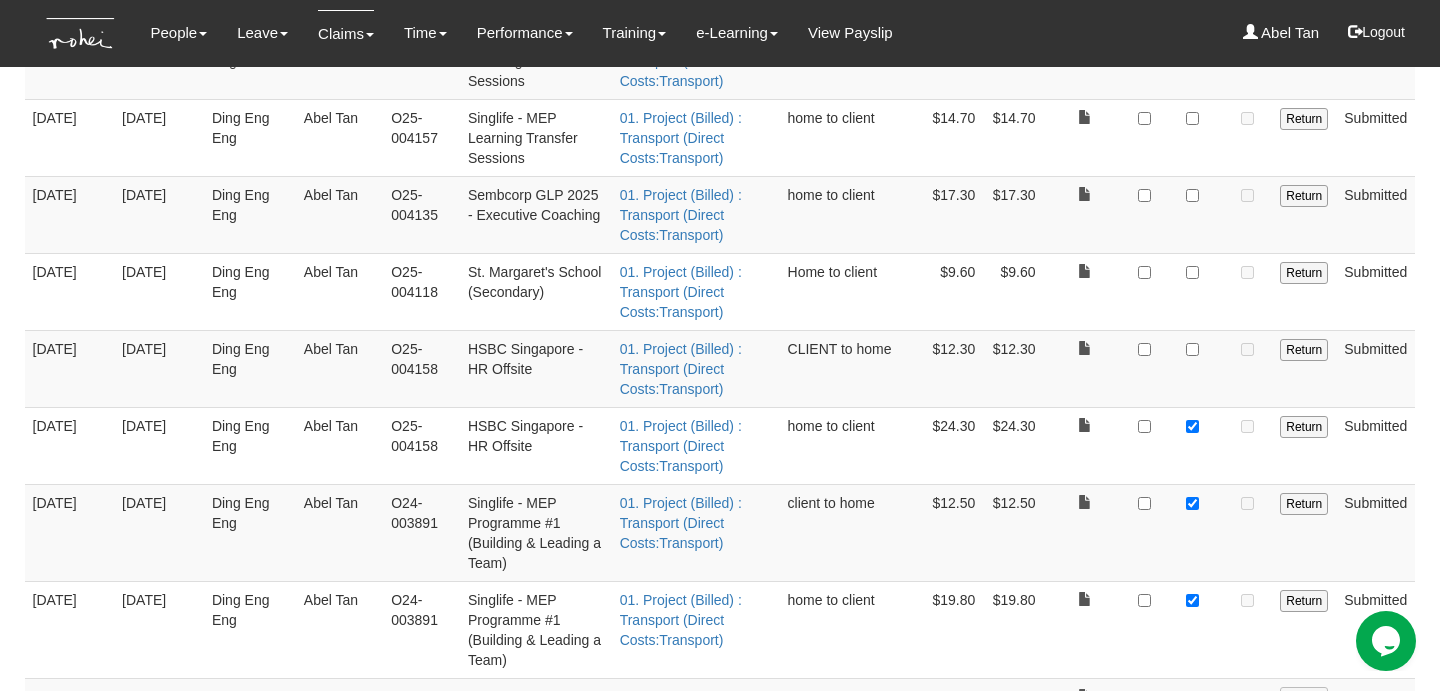 click at bounding box center [1085, 368] 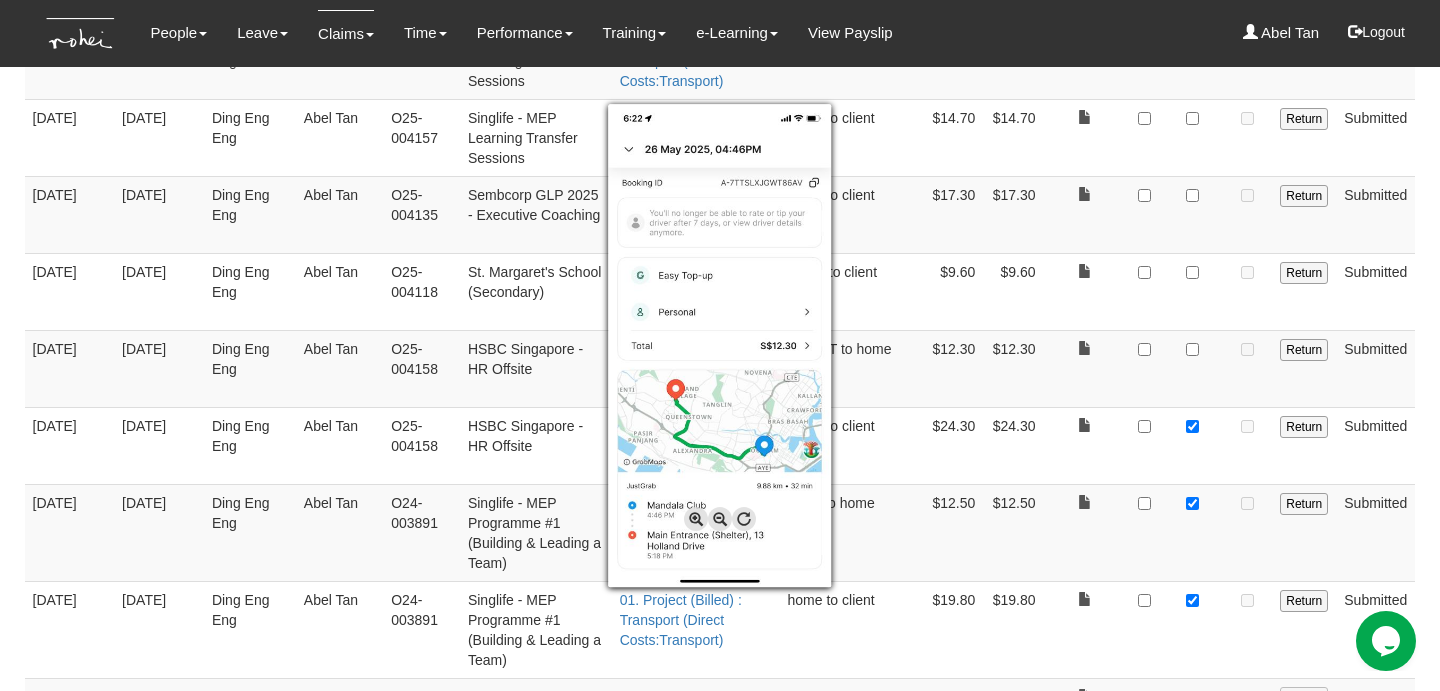 click at bounding box center [720, 345] 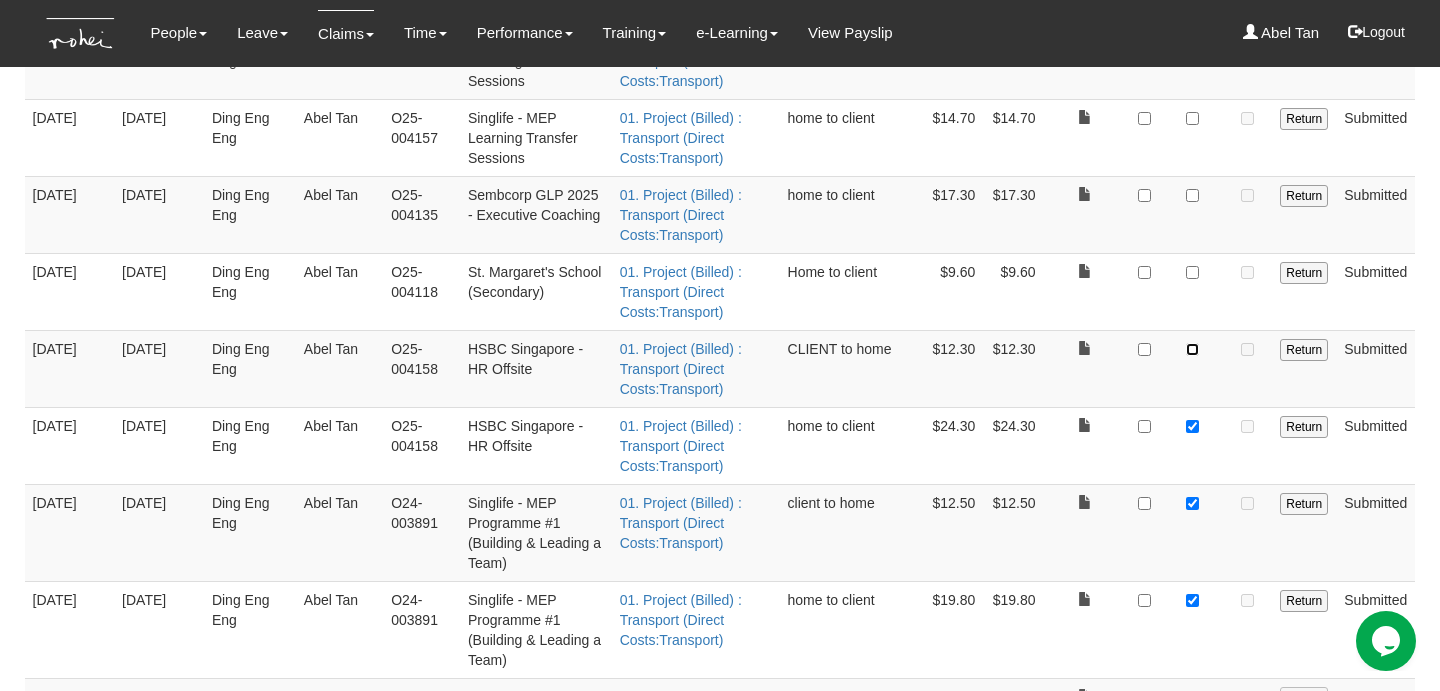 click at bounding box center [1192, 349] 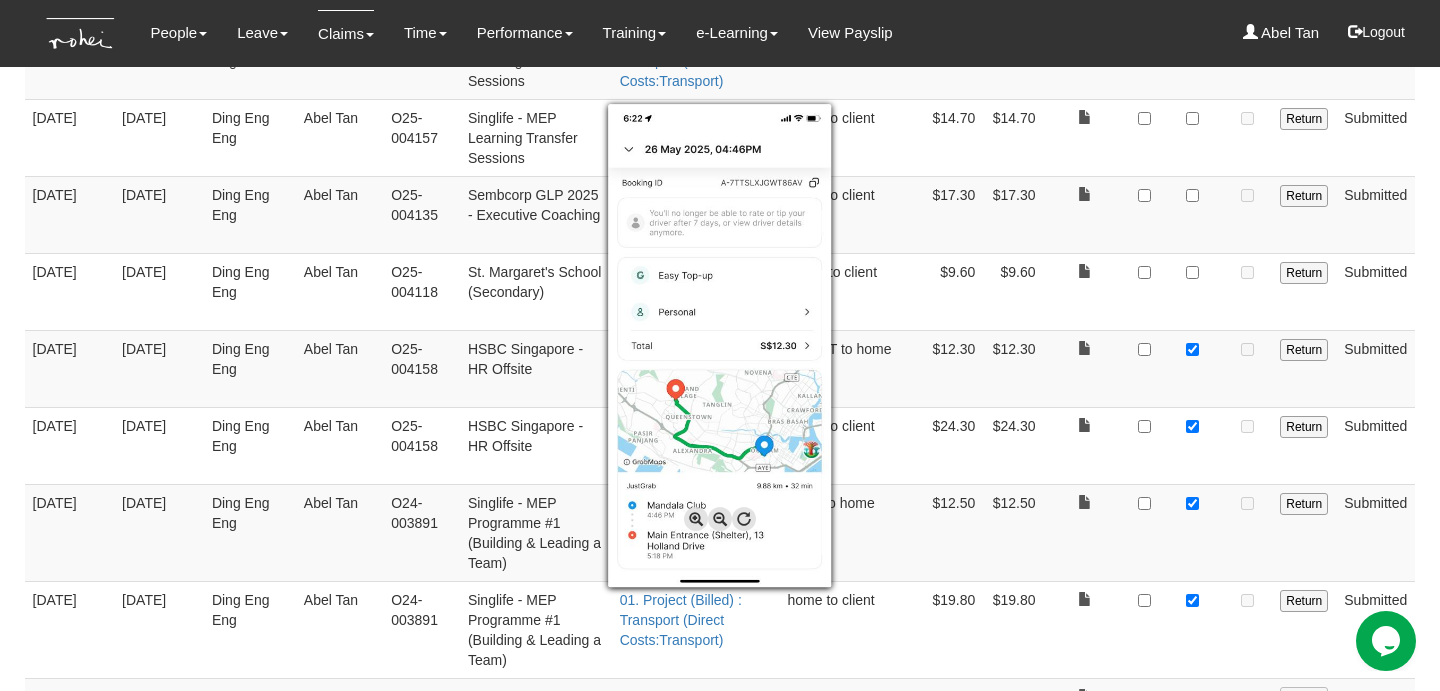 click at bounding box center [720, 345] 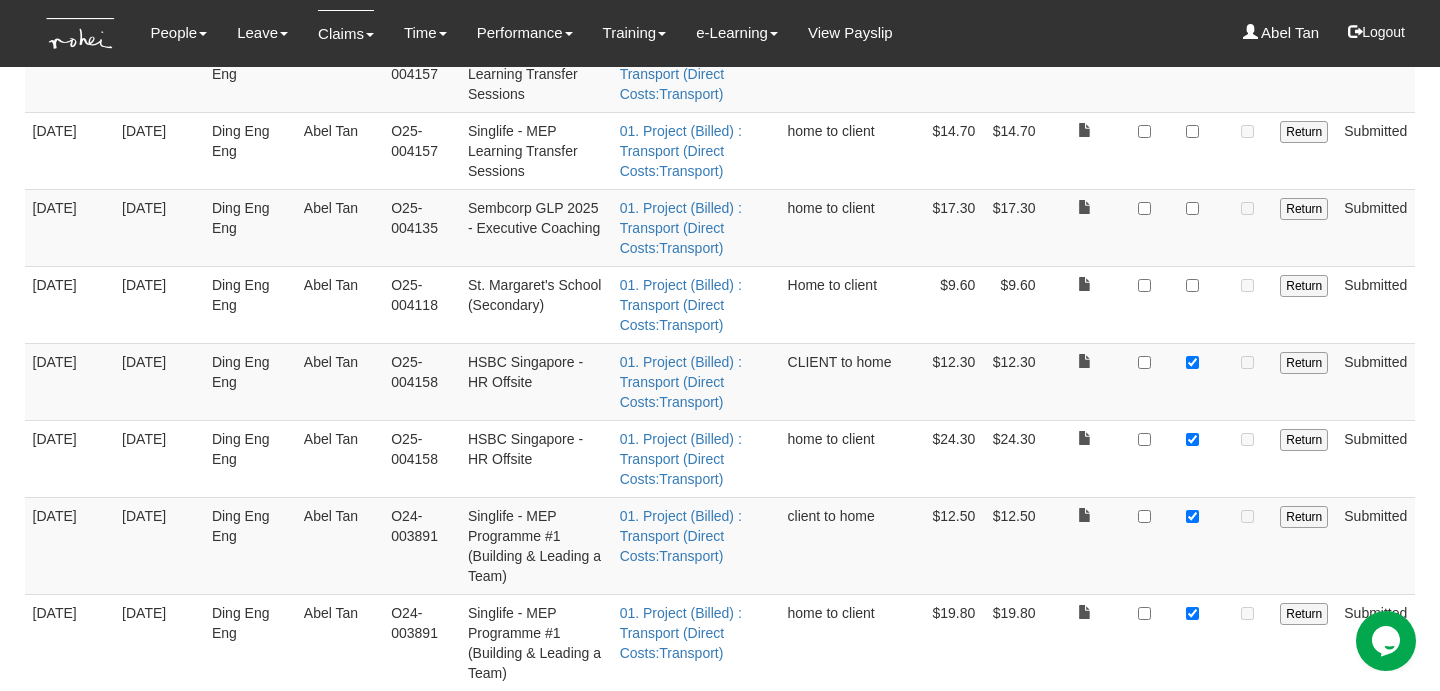 scroll, scrollTop: 641, scrollLeft: 0, axis: vertical 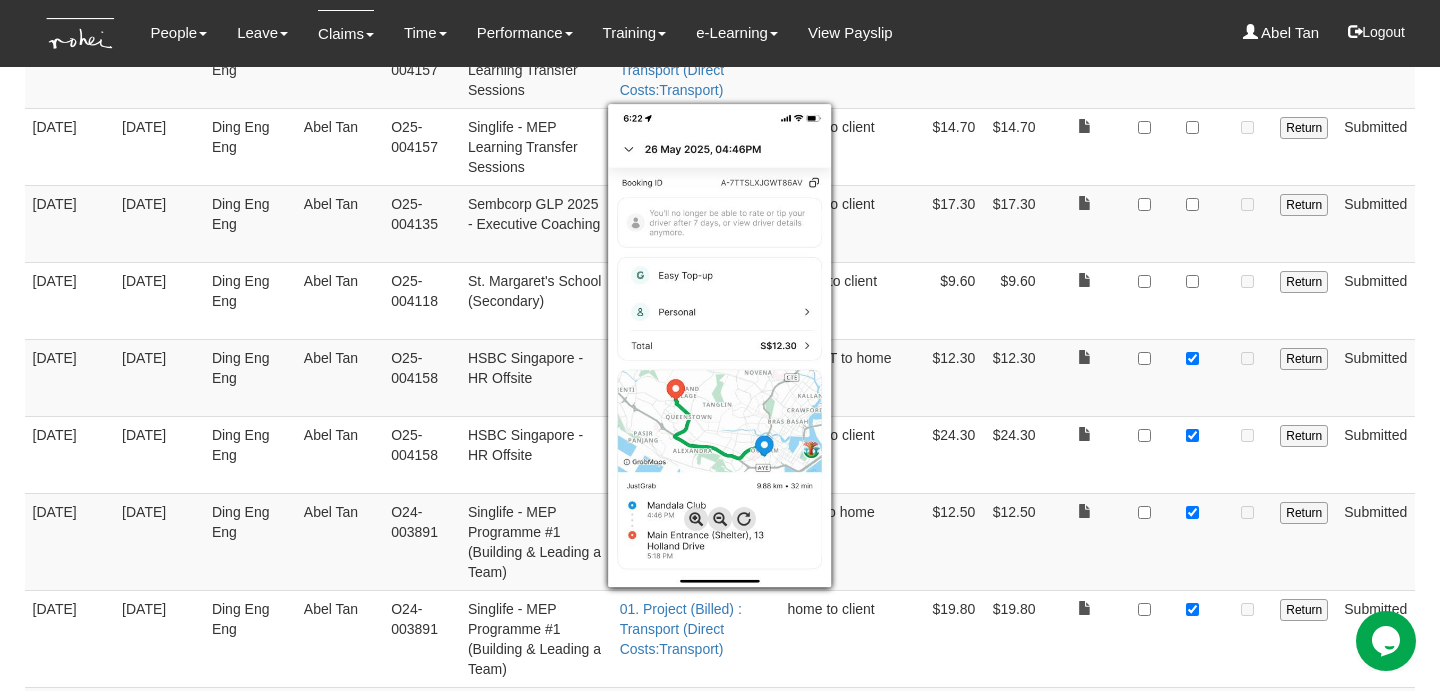click at bounding box center [720, 345] 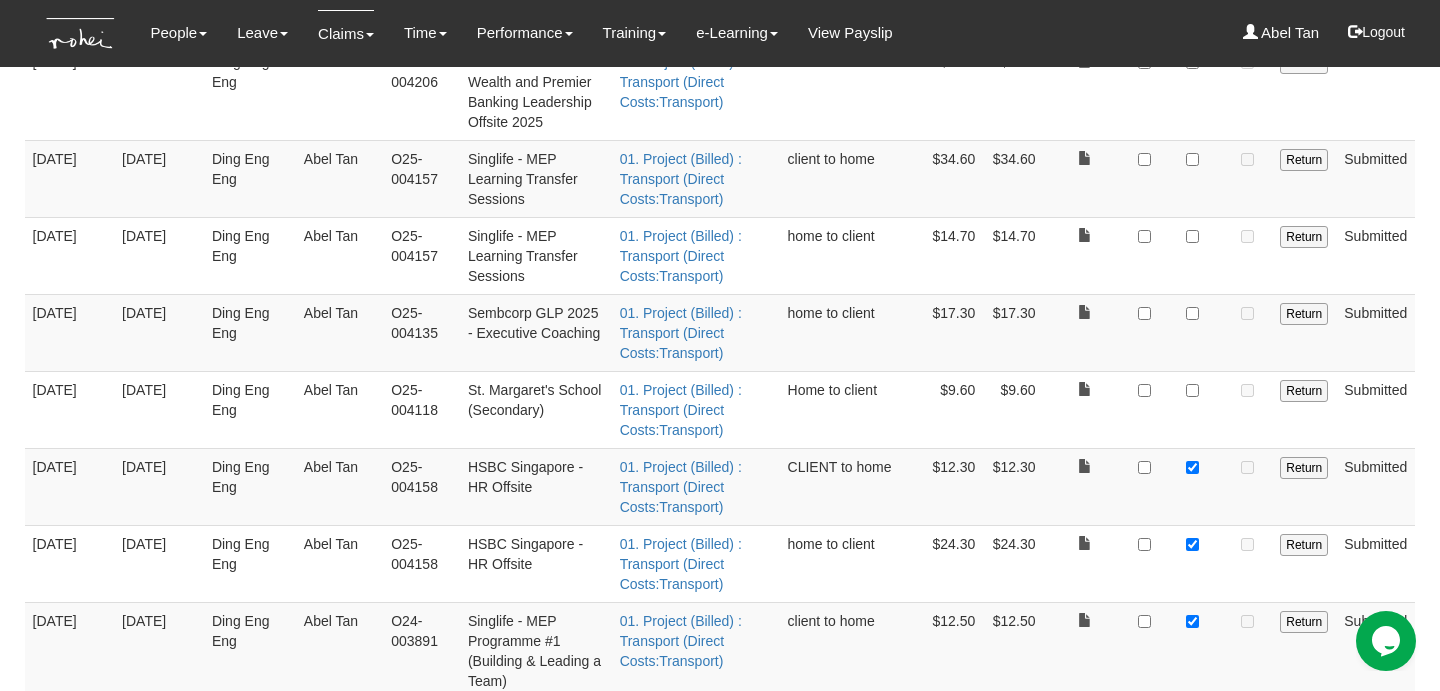 scroll, scrollTop: 531, scrollLeft: 0, axis: vertical 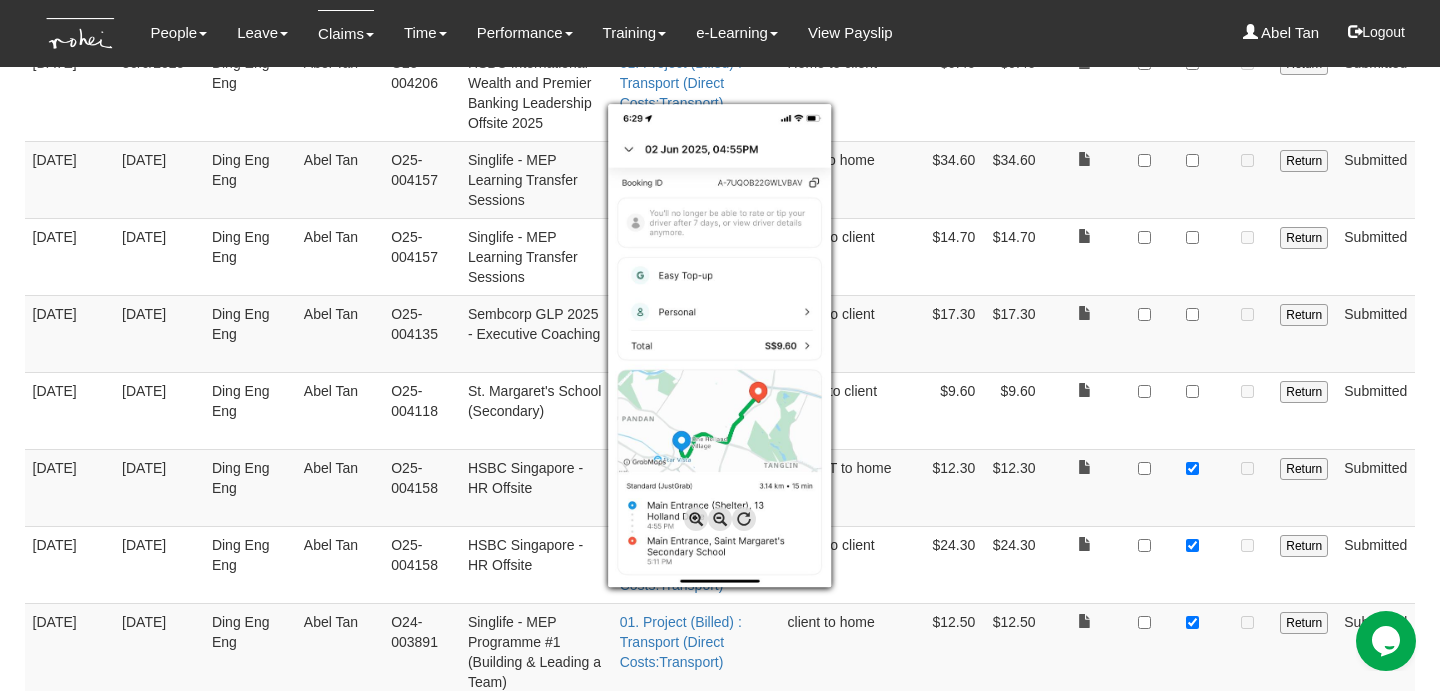 click at bounding box center (720, 345) 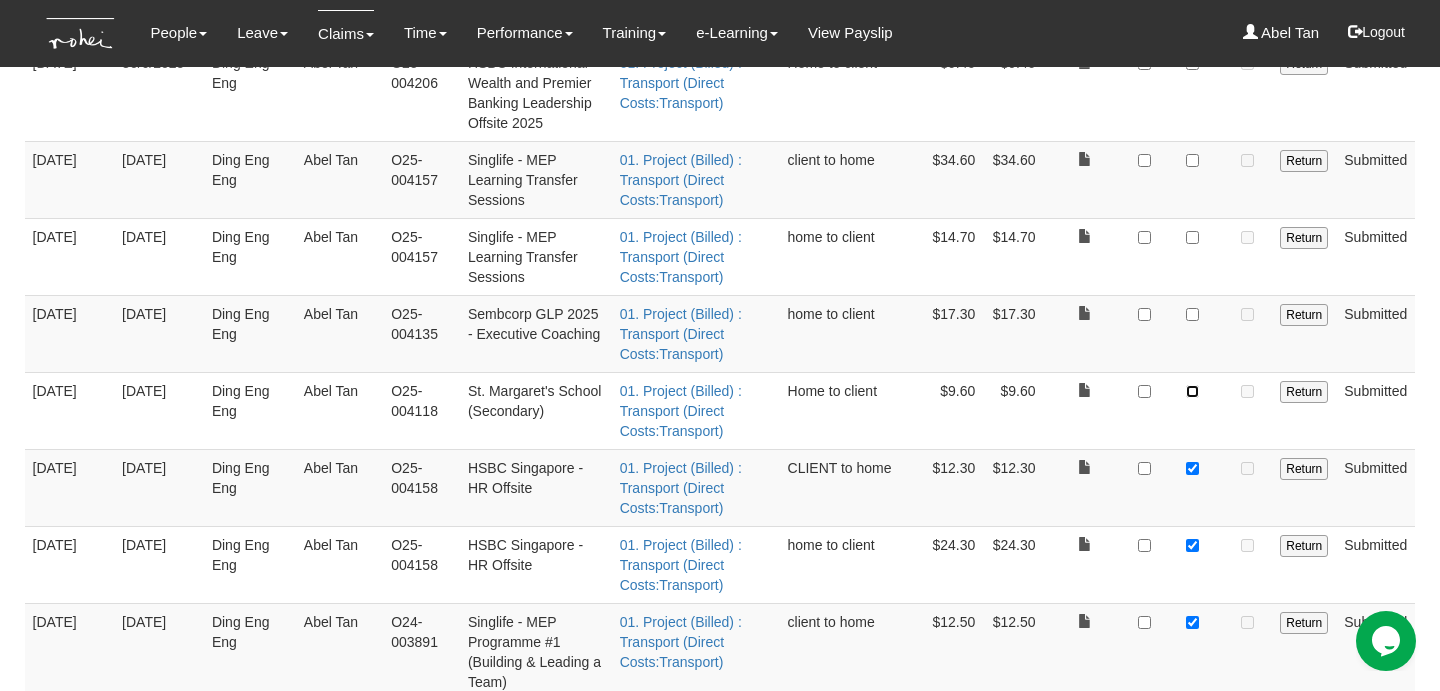 click at bounding box center [1192, 391] 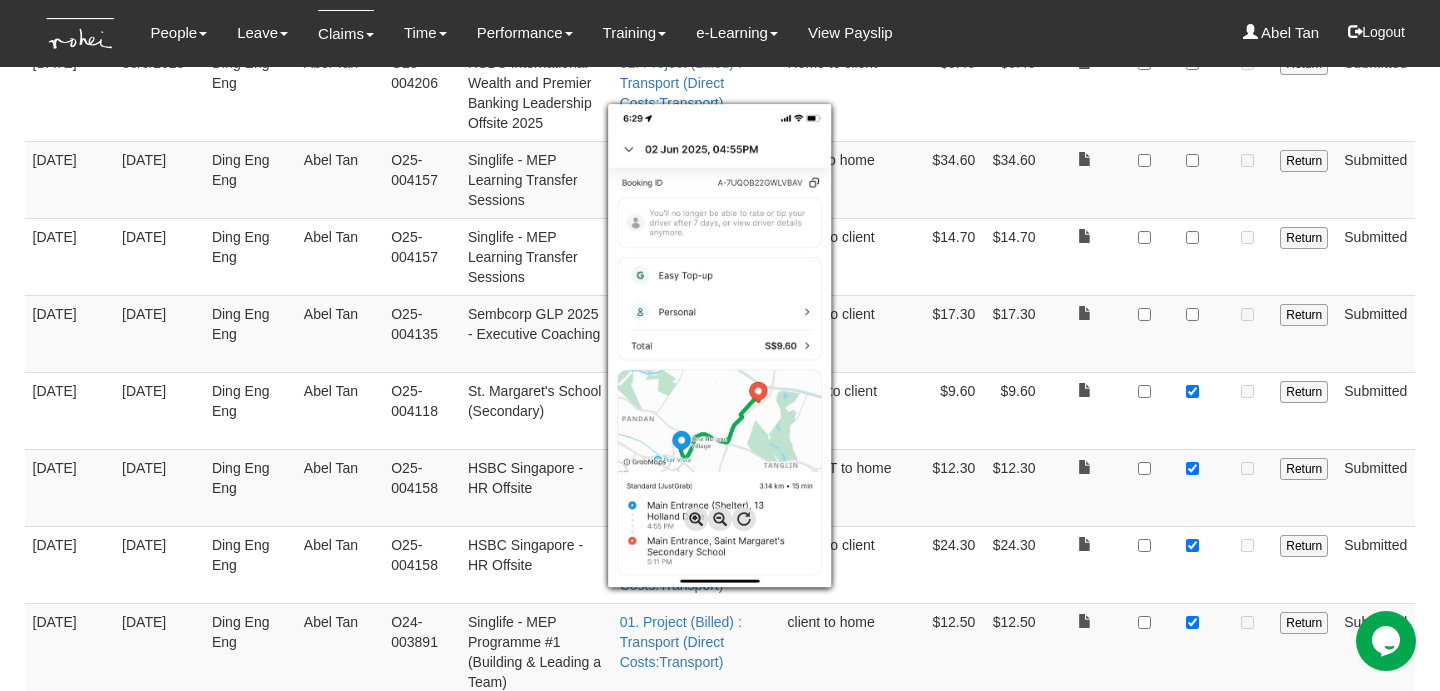 click at bounding box center (720, 345) 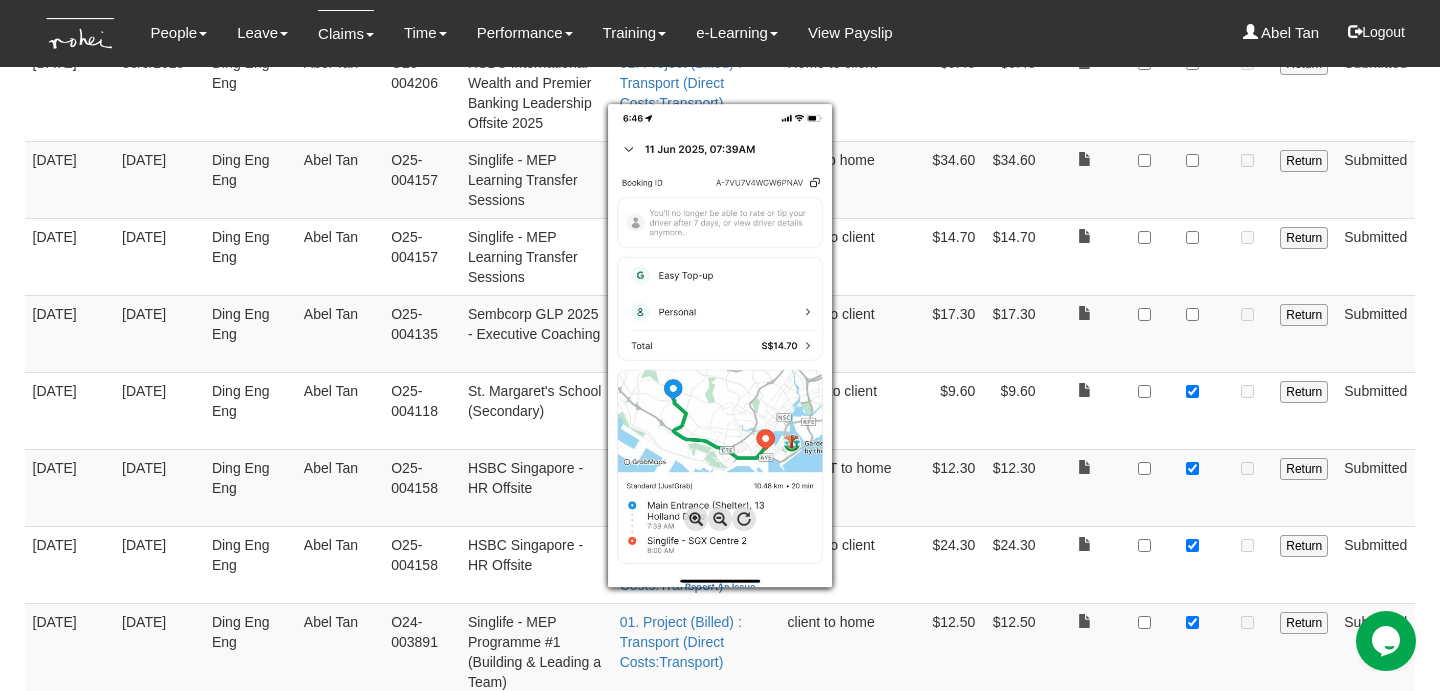 click at bounding box center (720, 345) 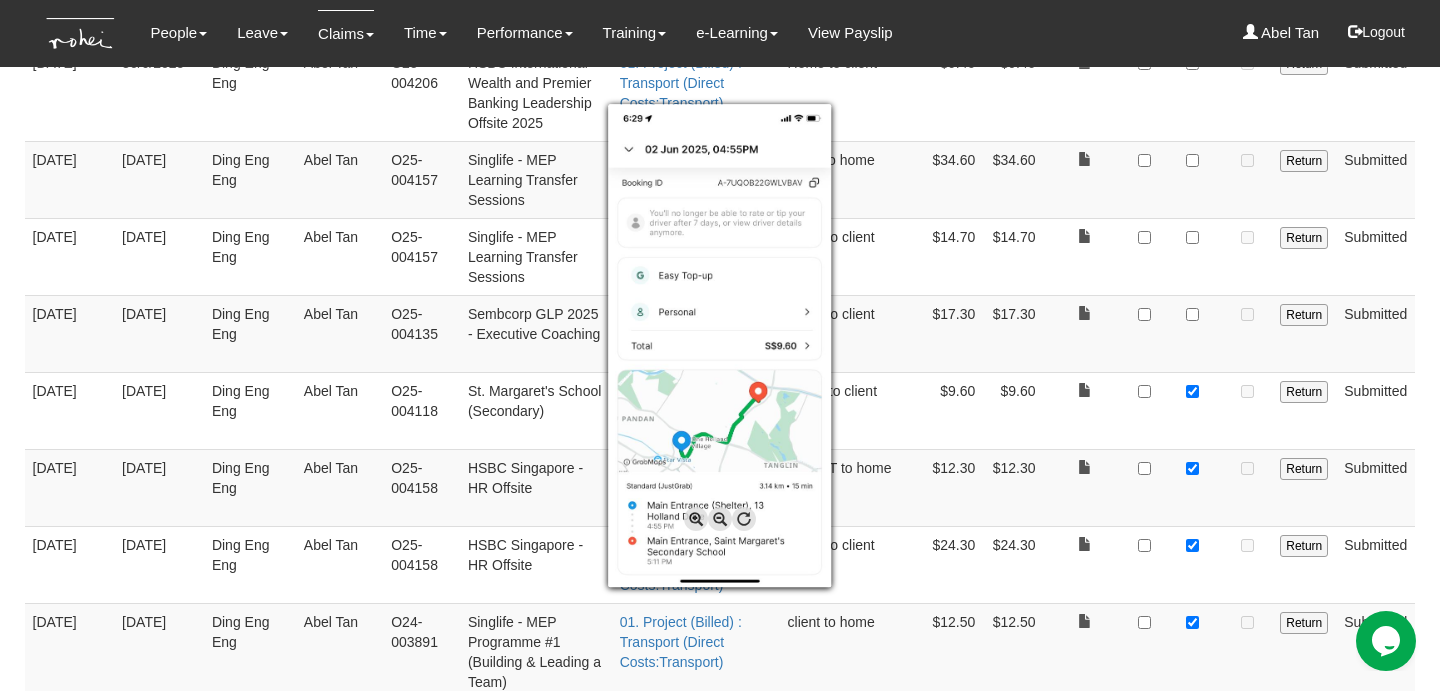 click at bounding box center [720, 345] 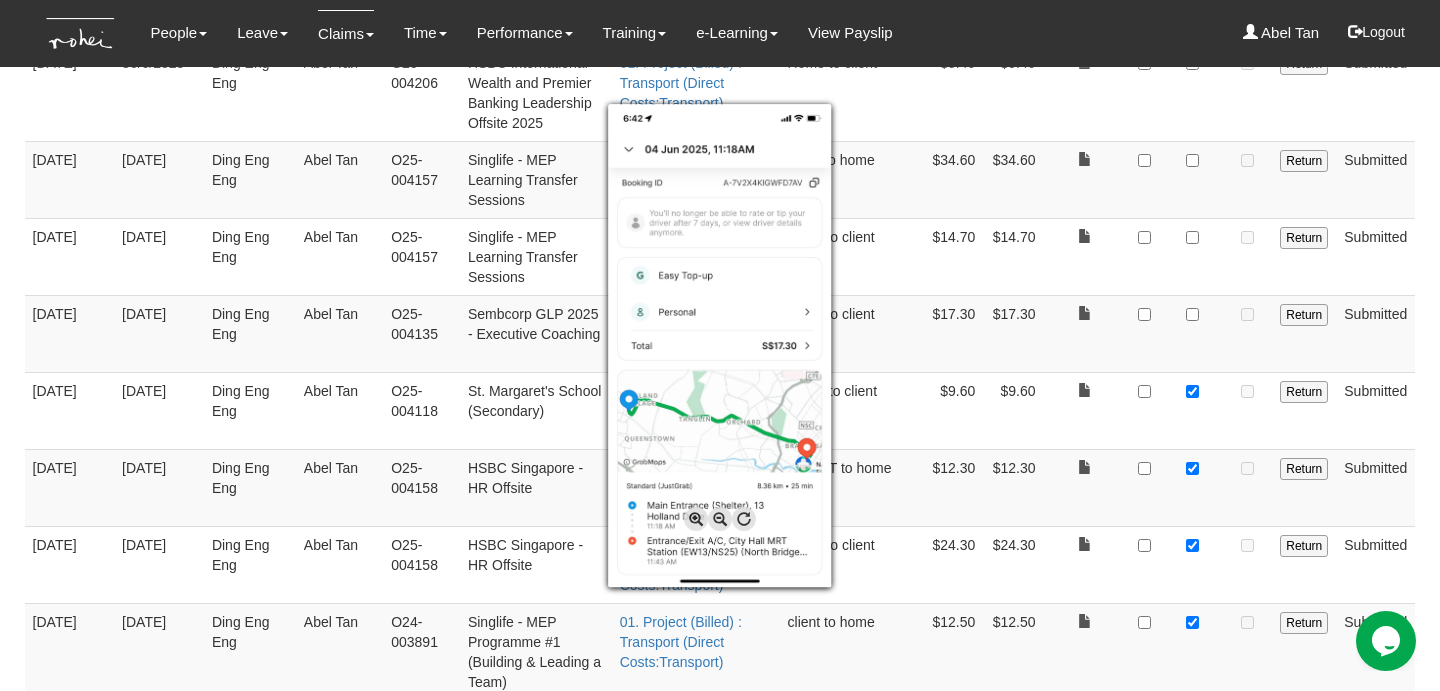 click at bounding box center (720, 345) 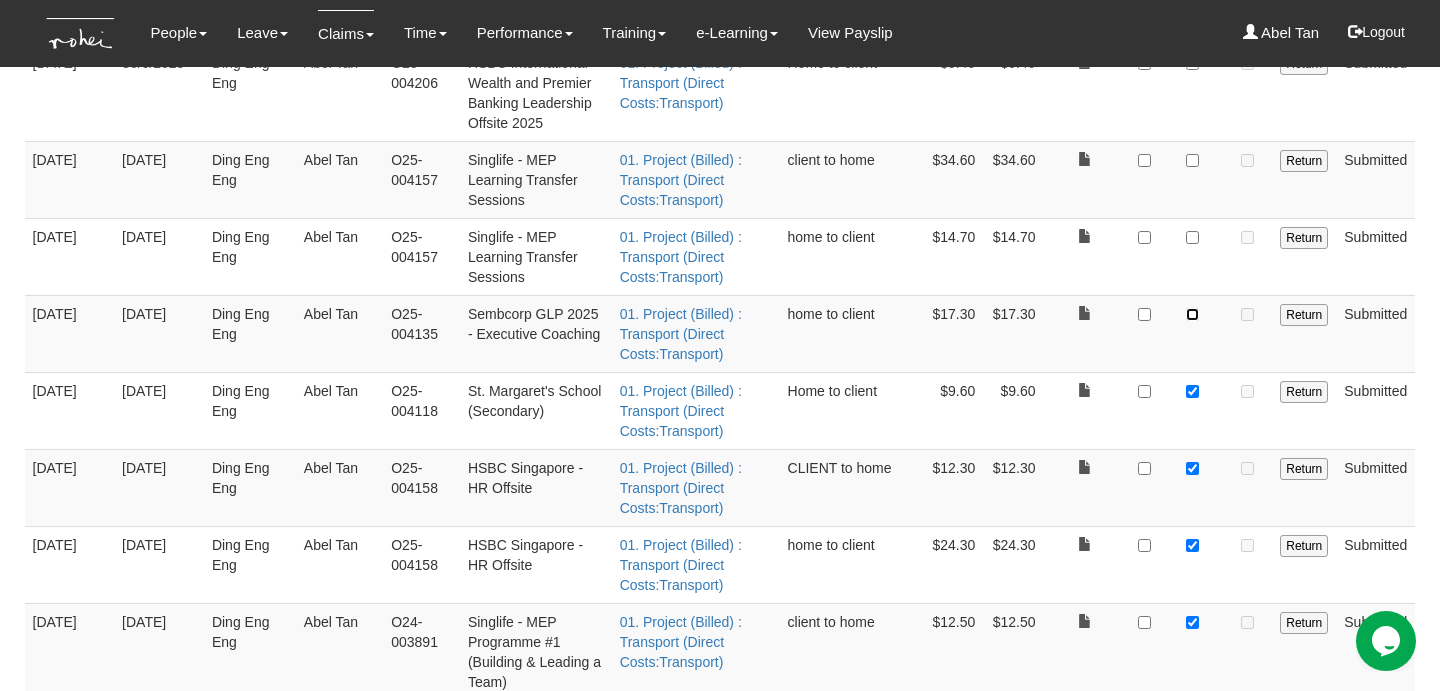 click at bounding box center [1192, 314] 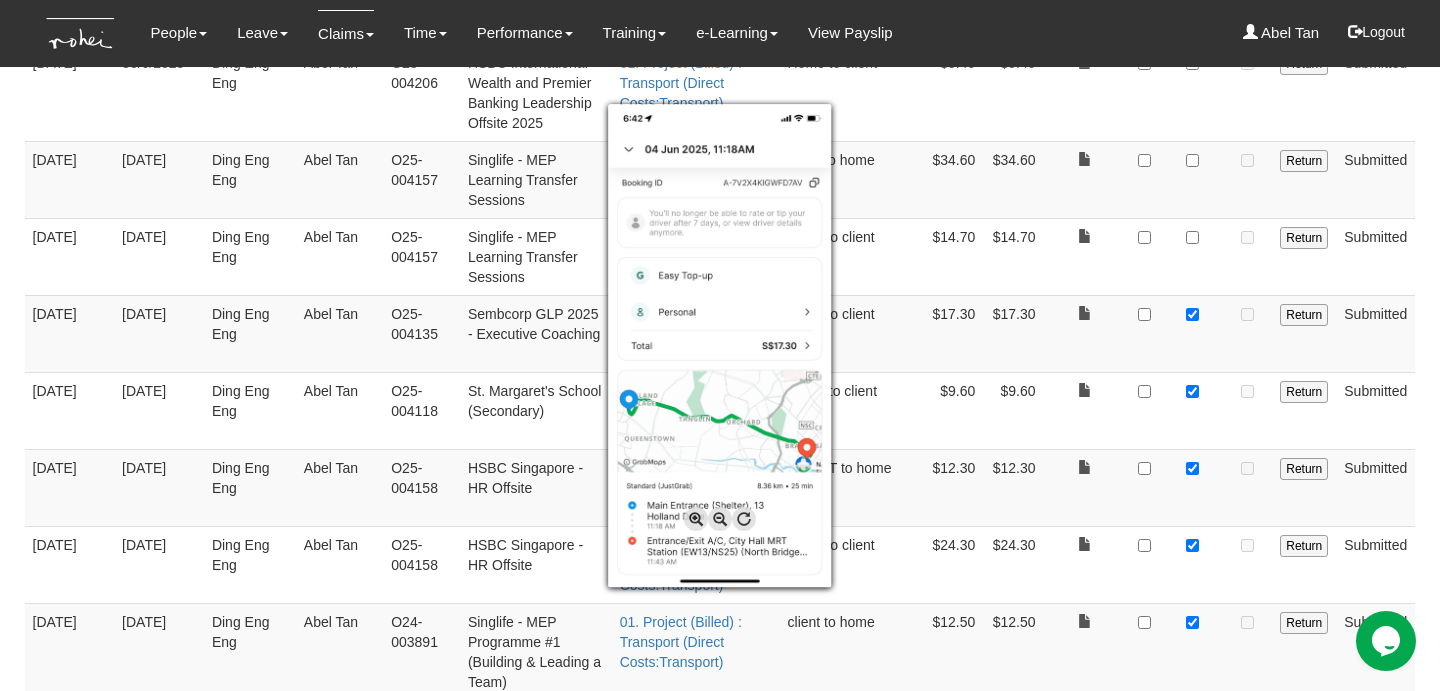 click at bounding box center [720, 345] 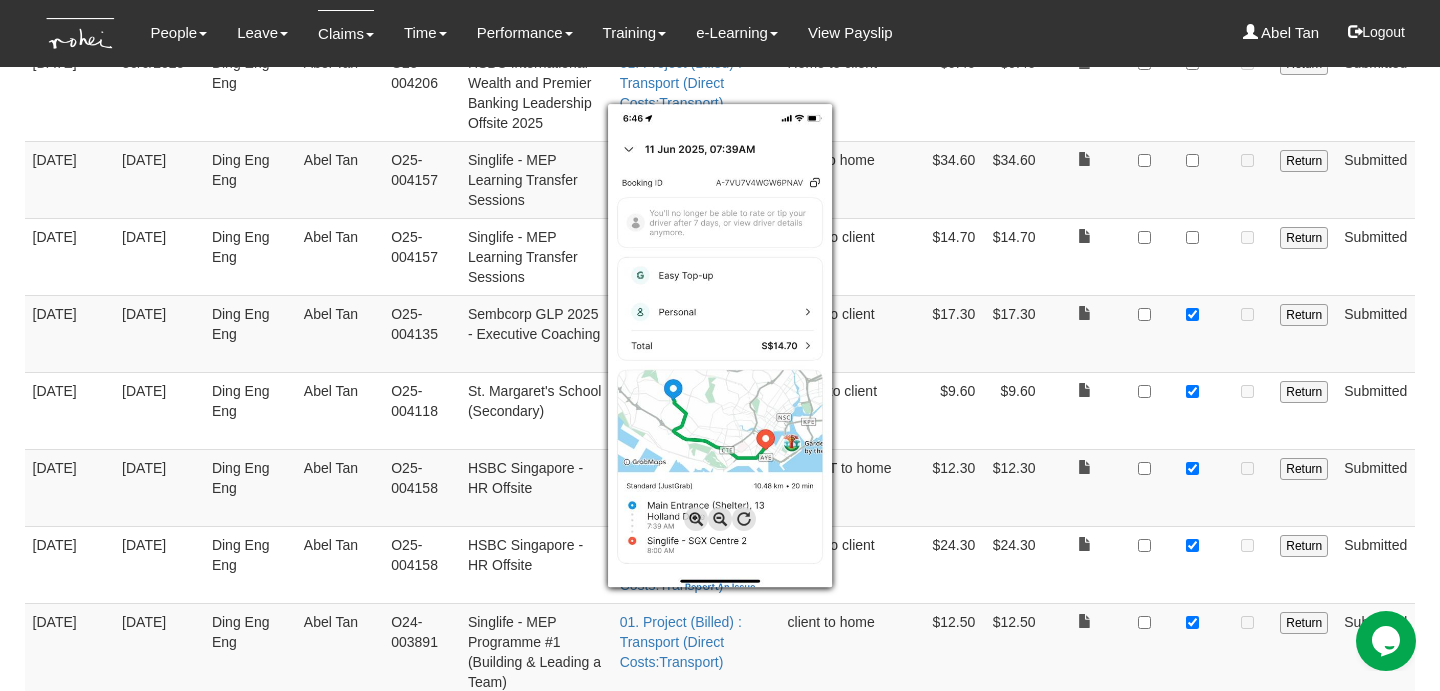 click at bounding box center (720, 345) 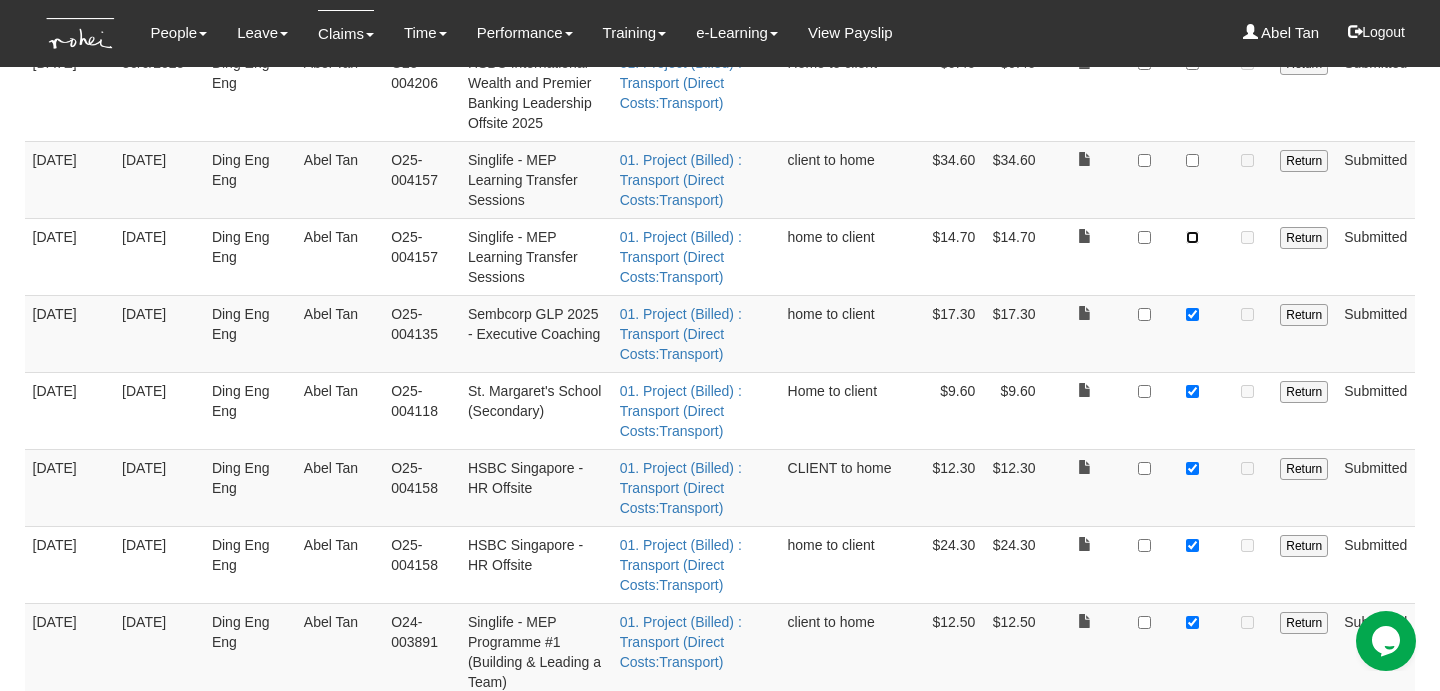 click at bounding box center [1192, 237] 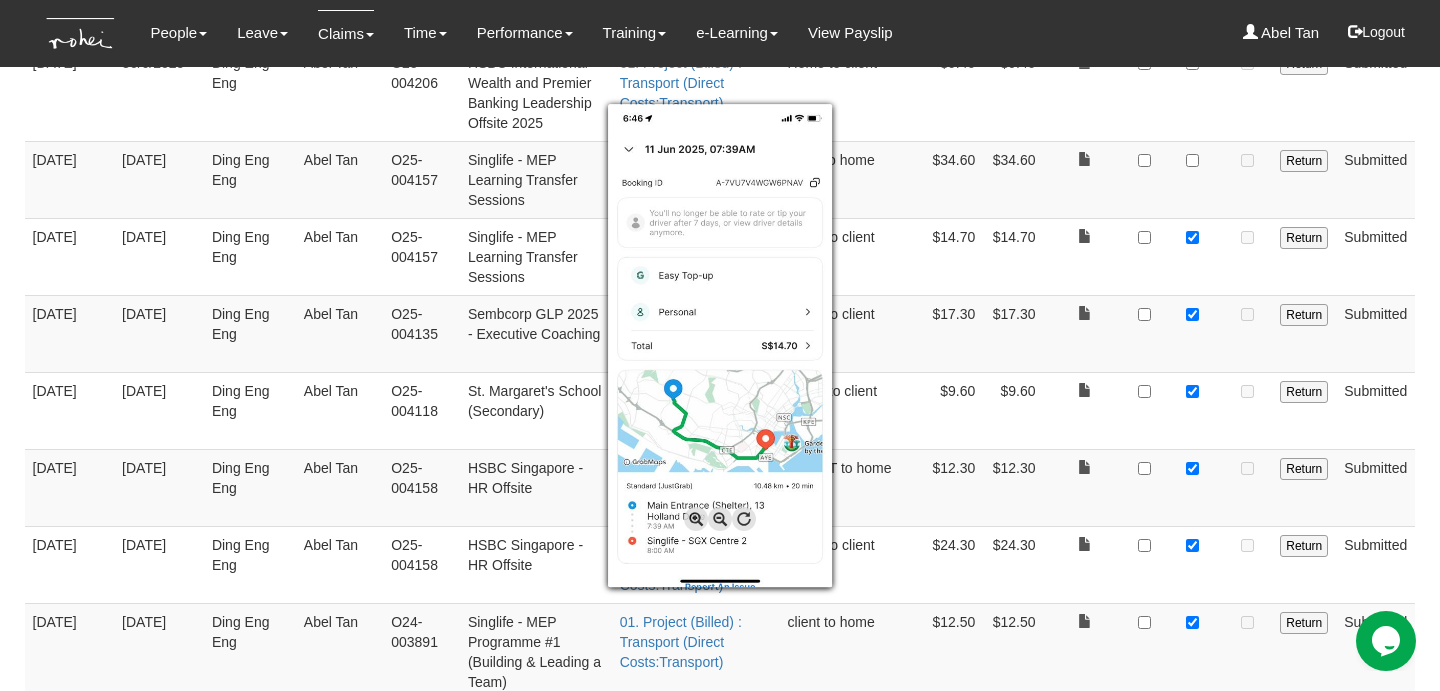 click at bounding box center (720, 345) 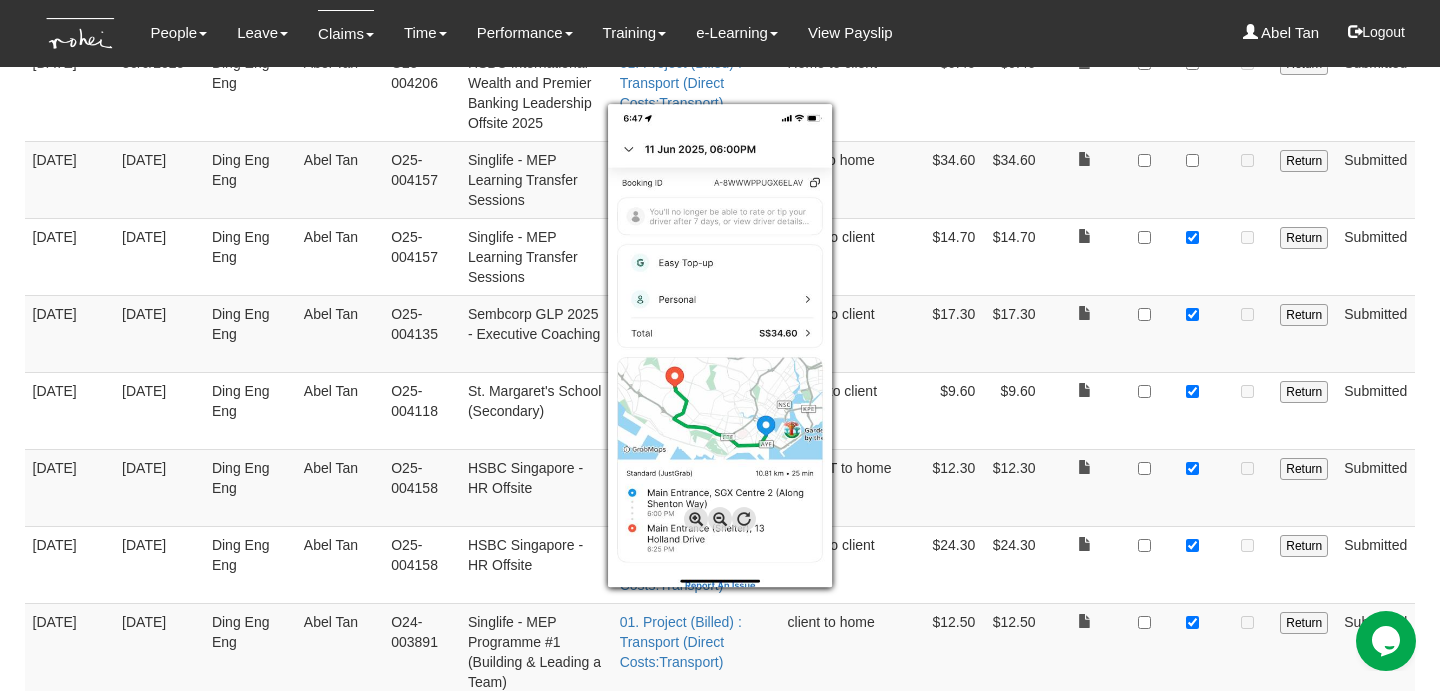 click at bounding box center (720, 345) 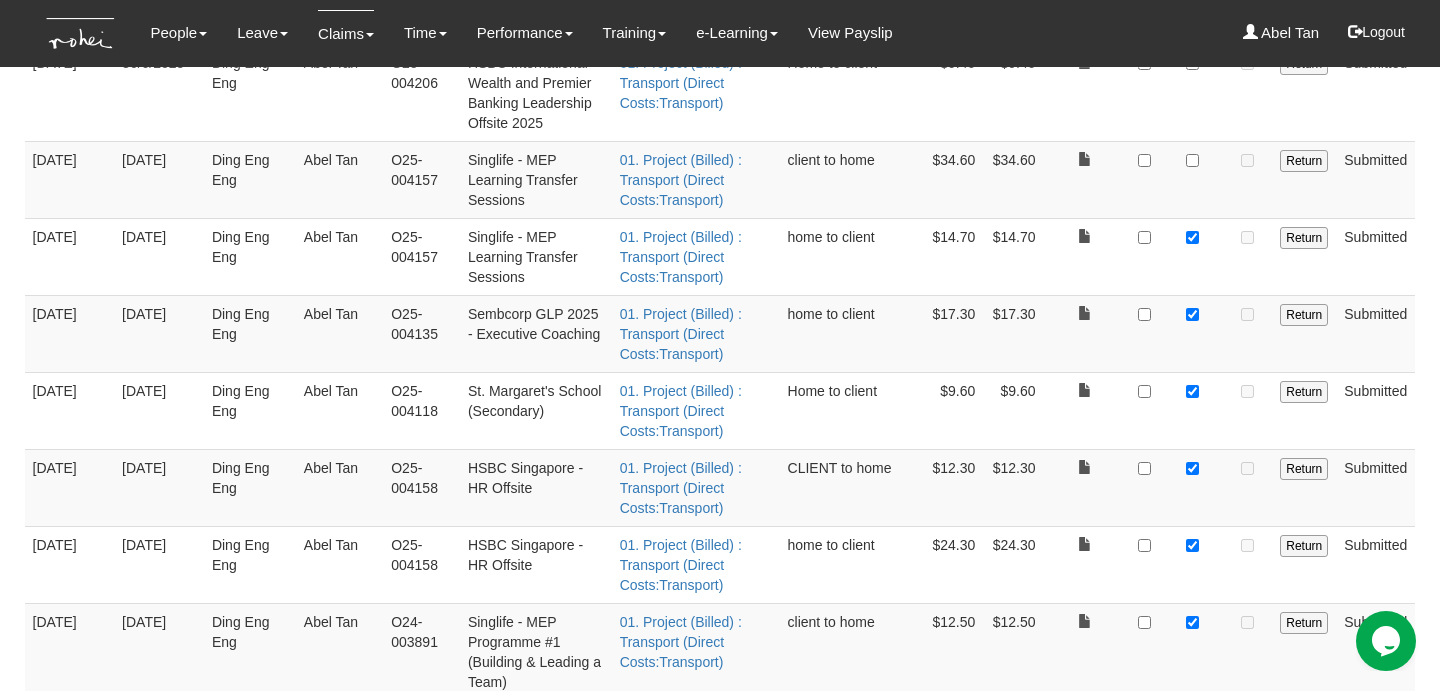 click at bounding box center [1192, 179] 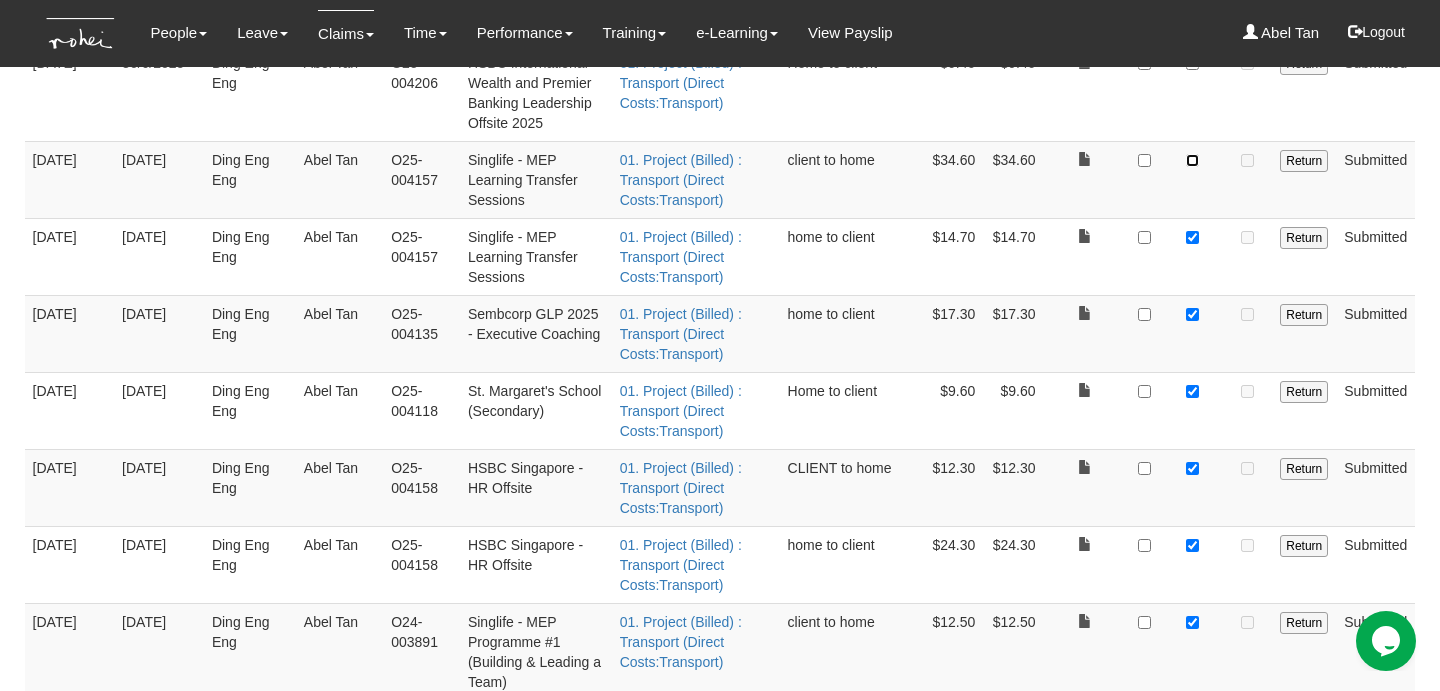 click at bounding box center (1192, 160) 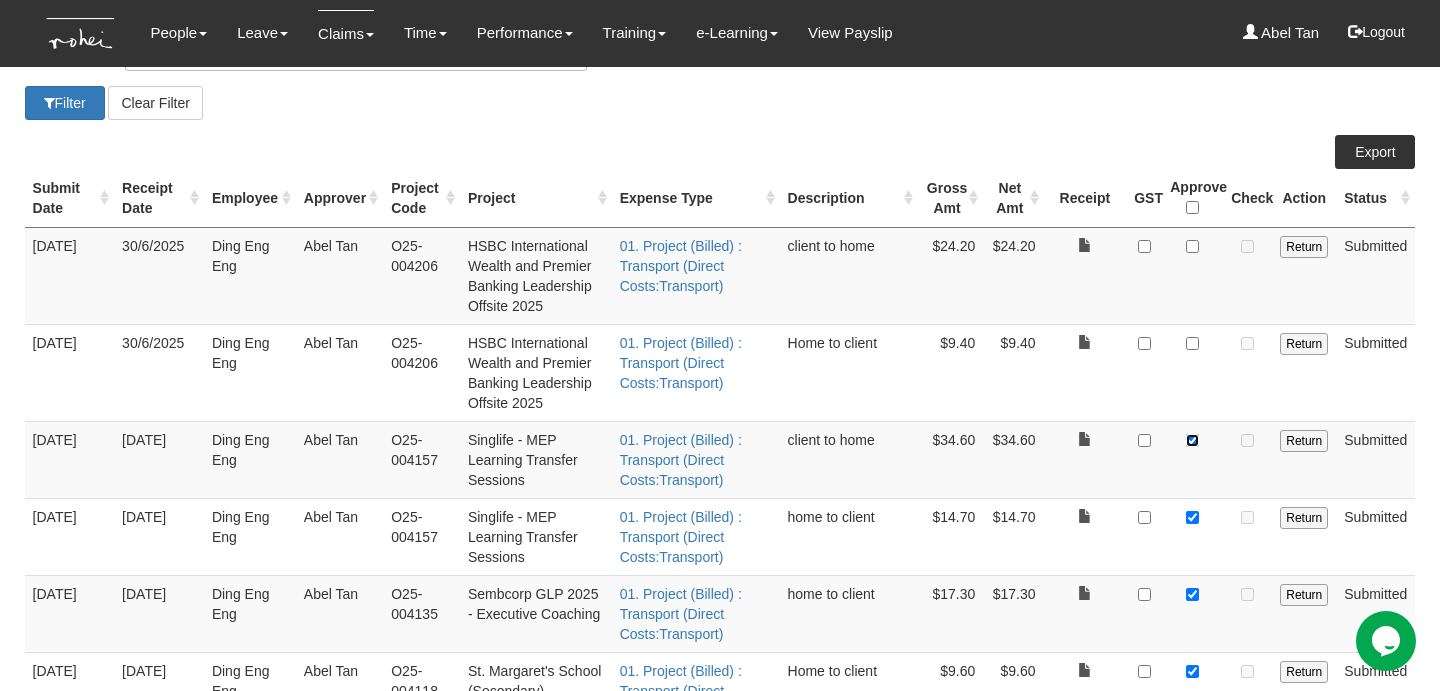 scroll, scrollTop: 260, scrollLeft: 0, axis: vertical 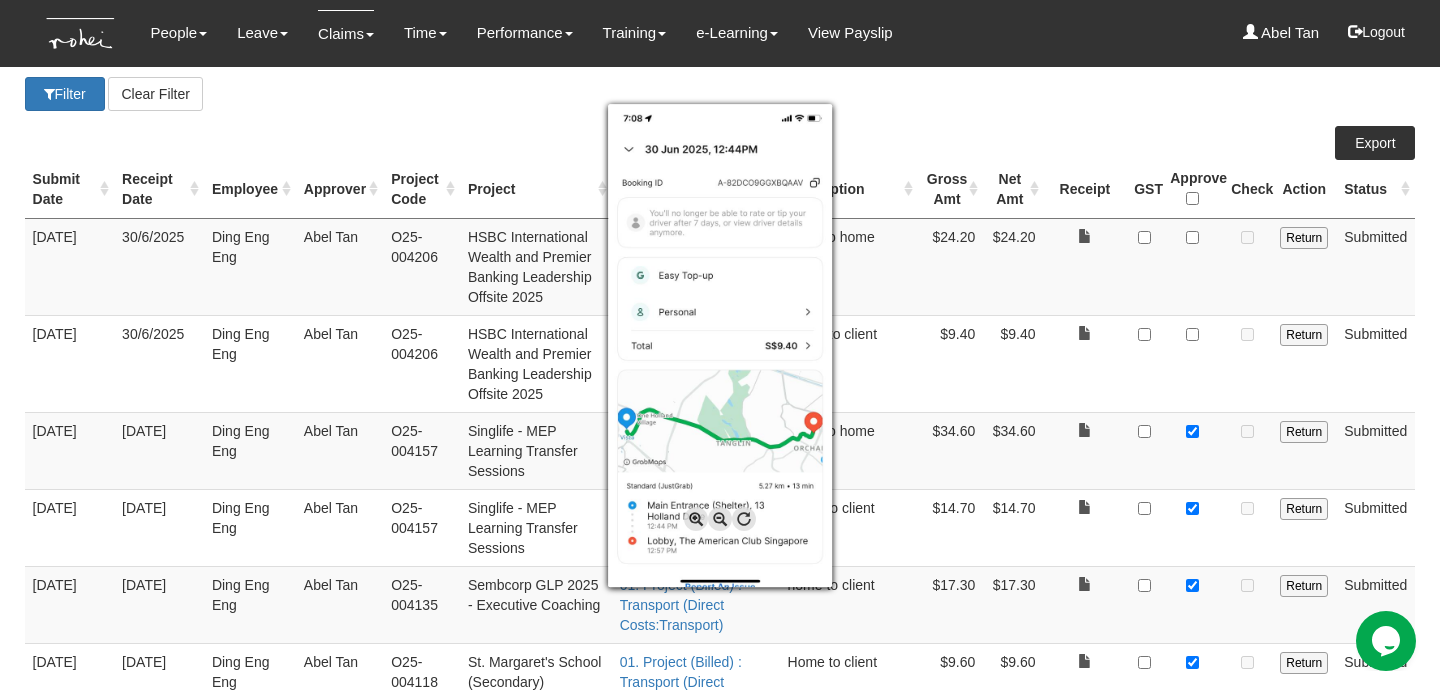 click at bounding box center [720, 345] 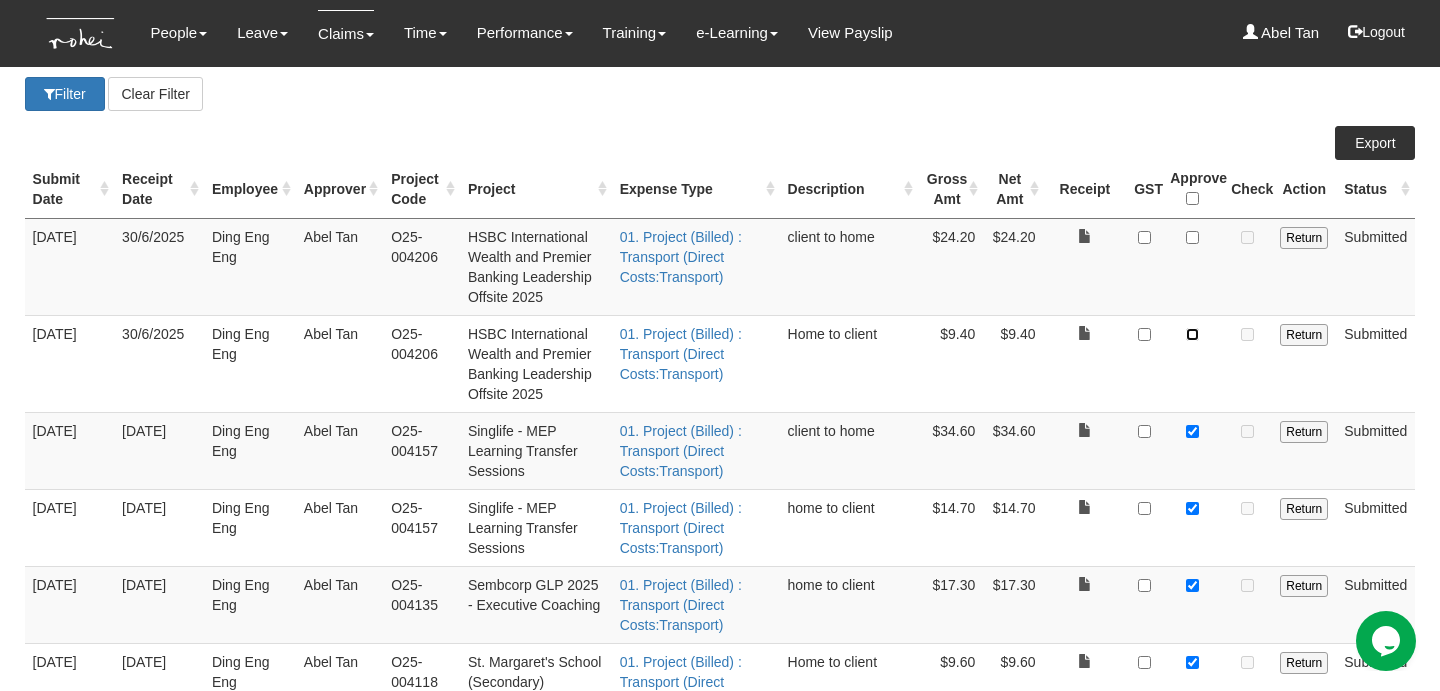 click at bounding box center (1192, 334) 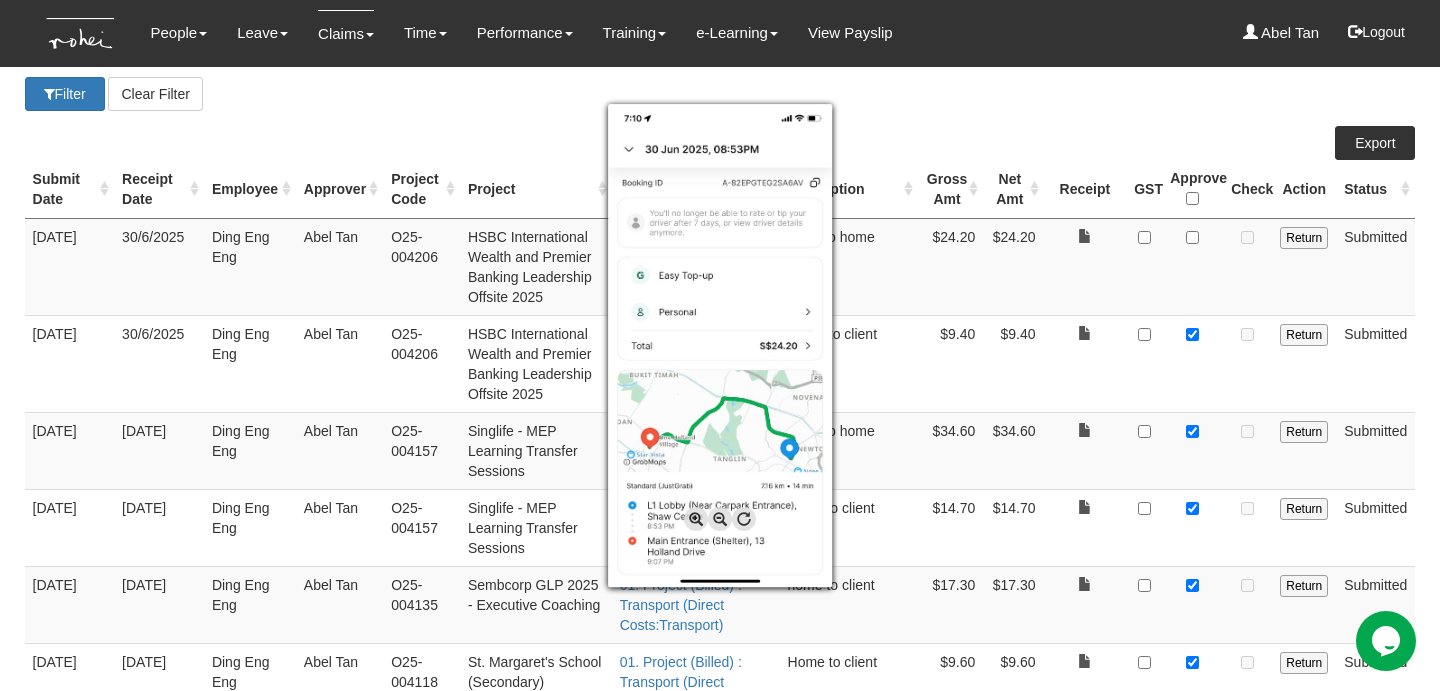 click at bounding box center (720, 345) 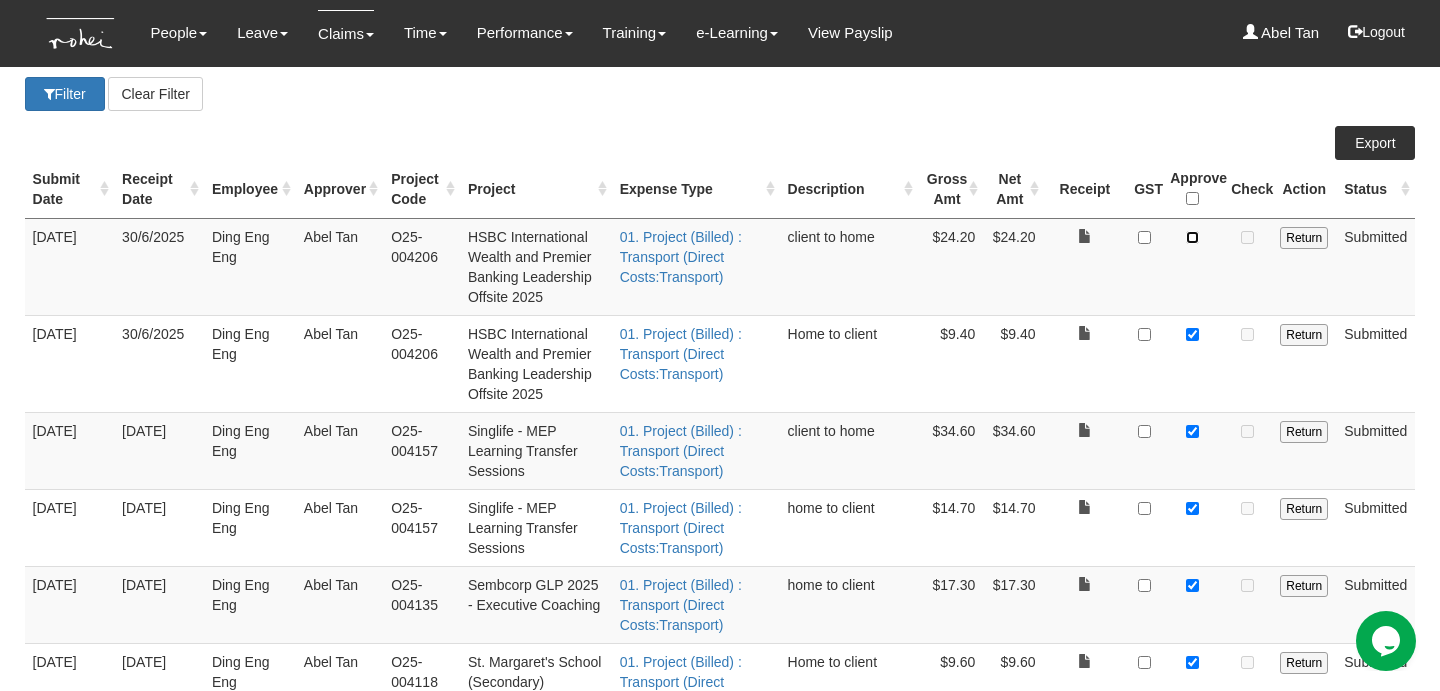 click at bounding box center (1192, 237) 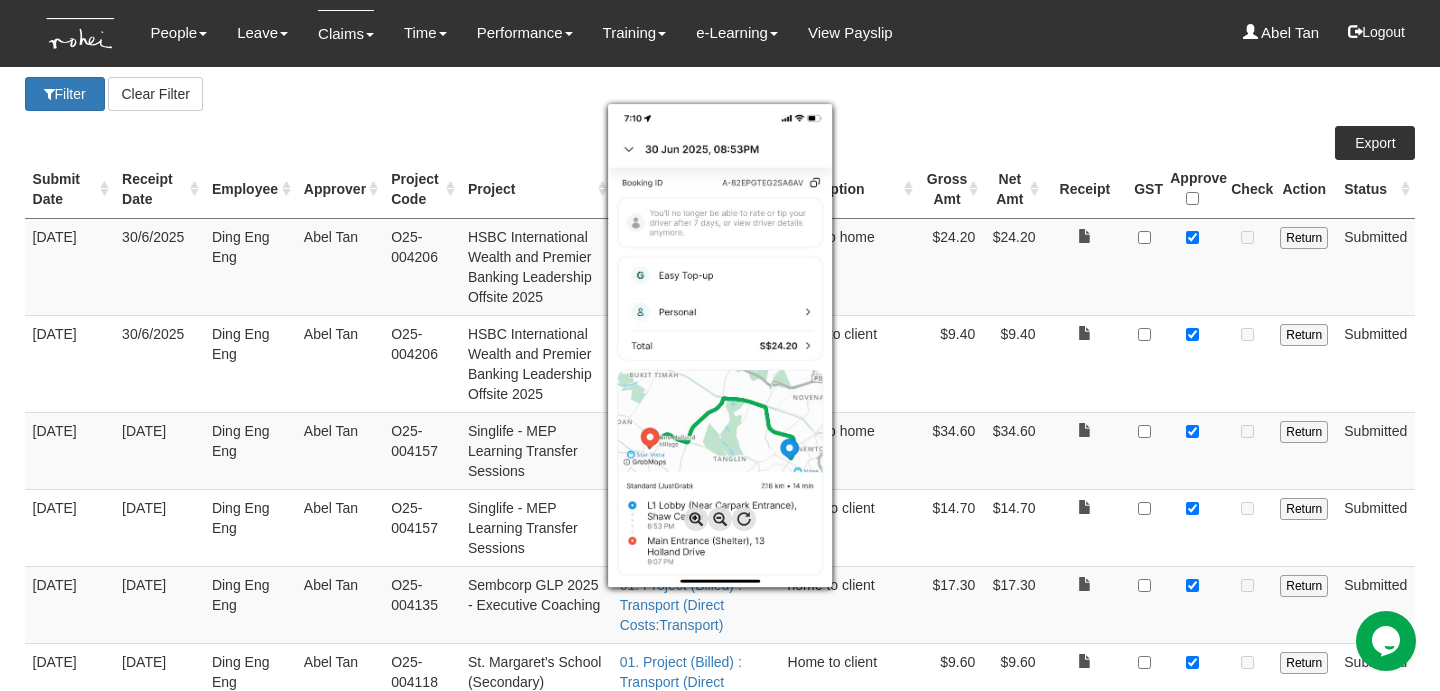 click at bounding box center (720, 345) 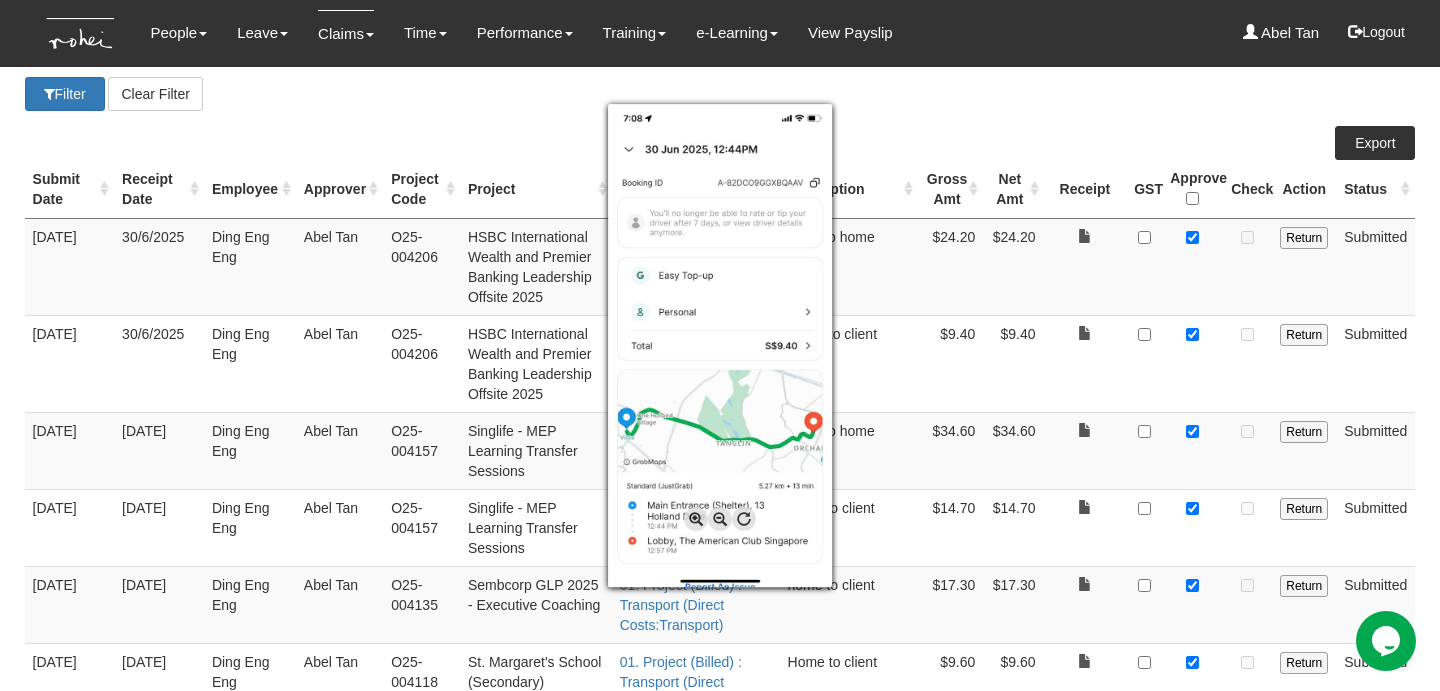 click at bounding box center (720, 345) 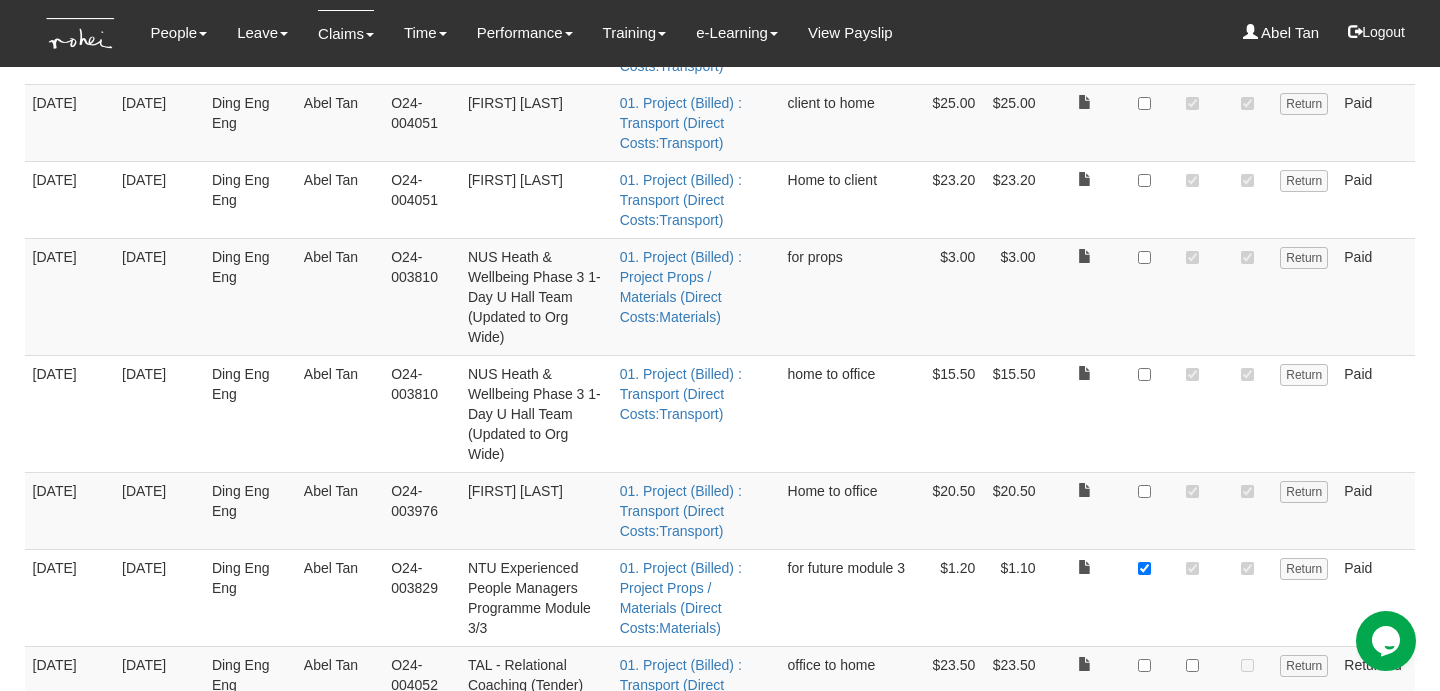 scroll, scrollTop: 4037, scrollLeft: 0, axis: vertical 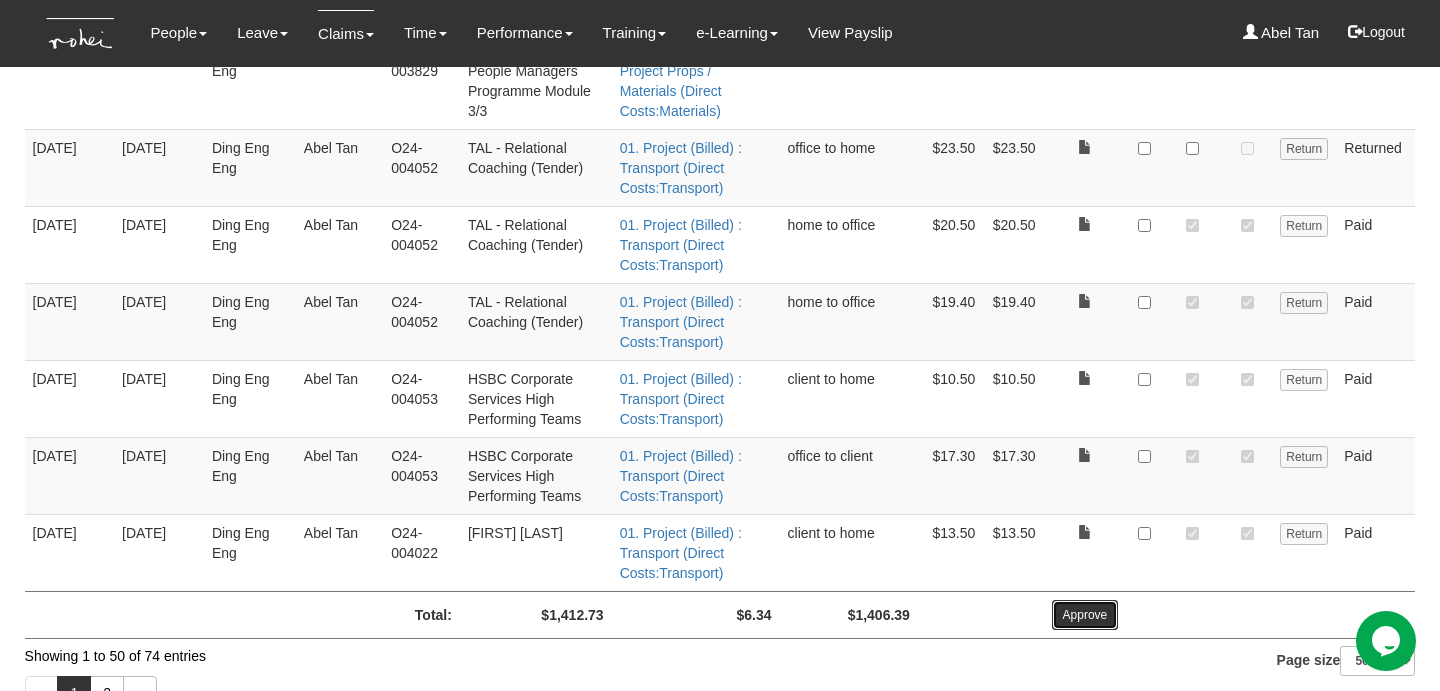 click on "Approve" at bounding box center [1085, 615] 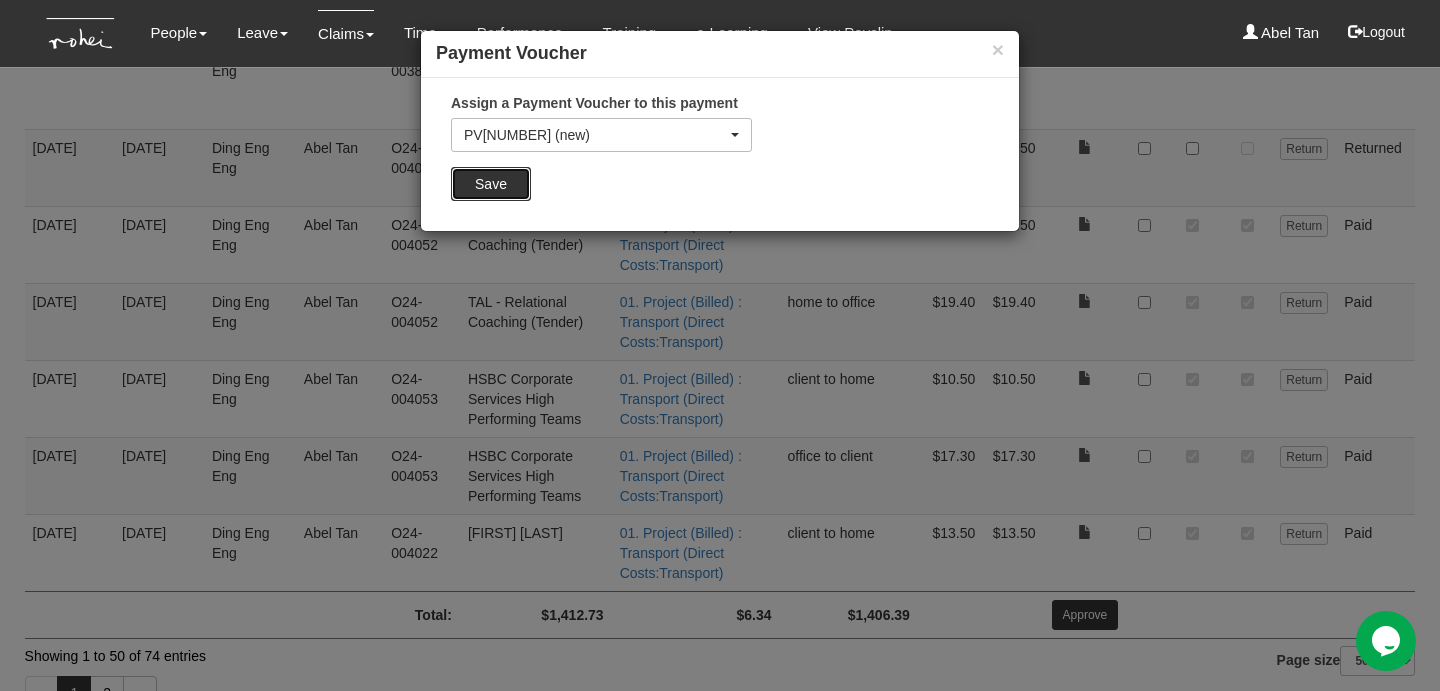 click on "Save" at bounding box center [491, 184] 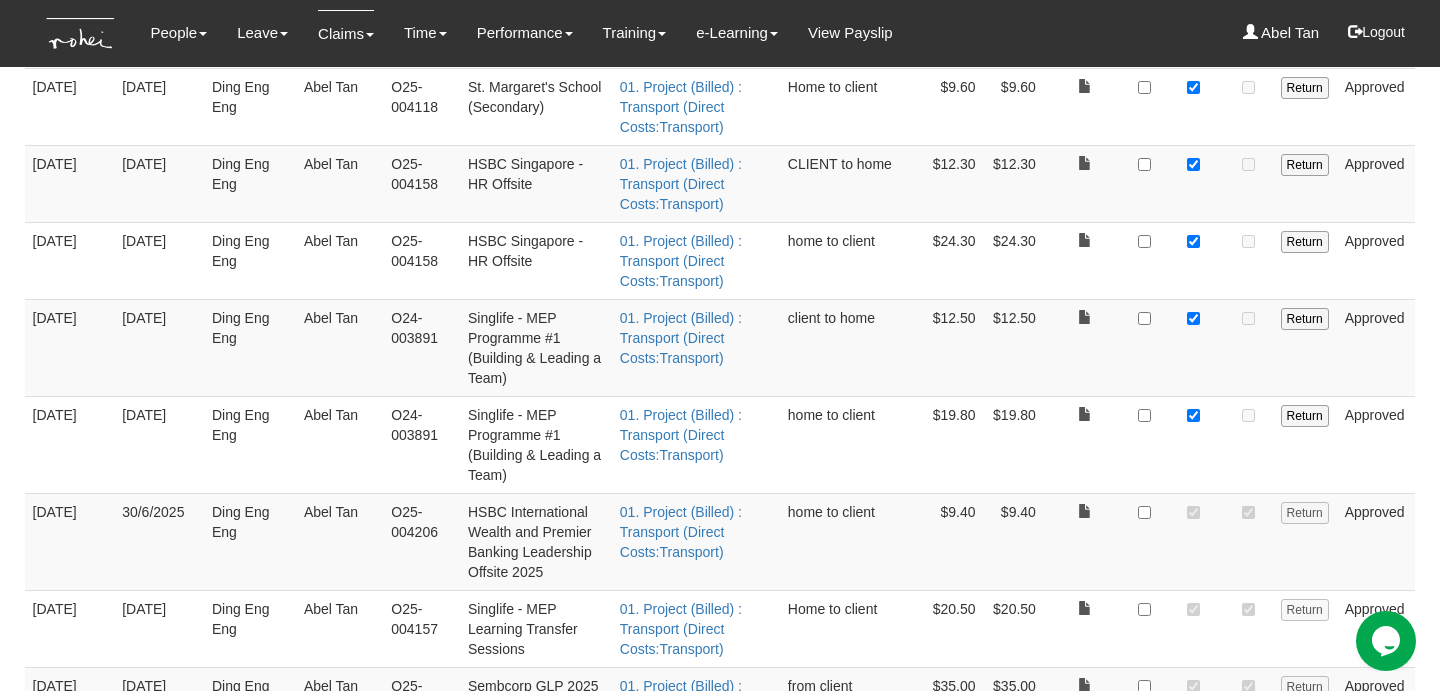 scroll, scrollTop: 0, scrollLeft: 0, axis: both 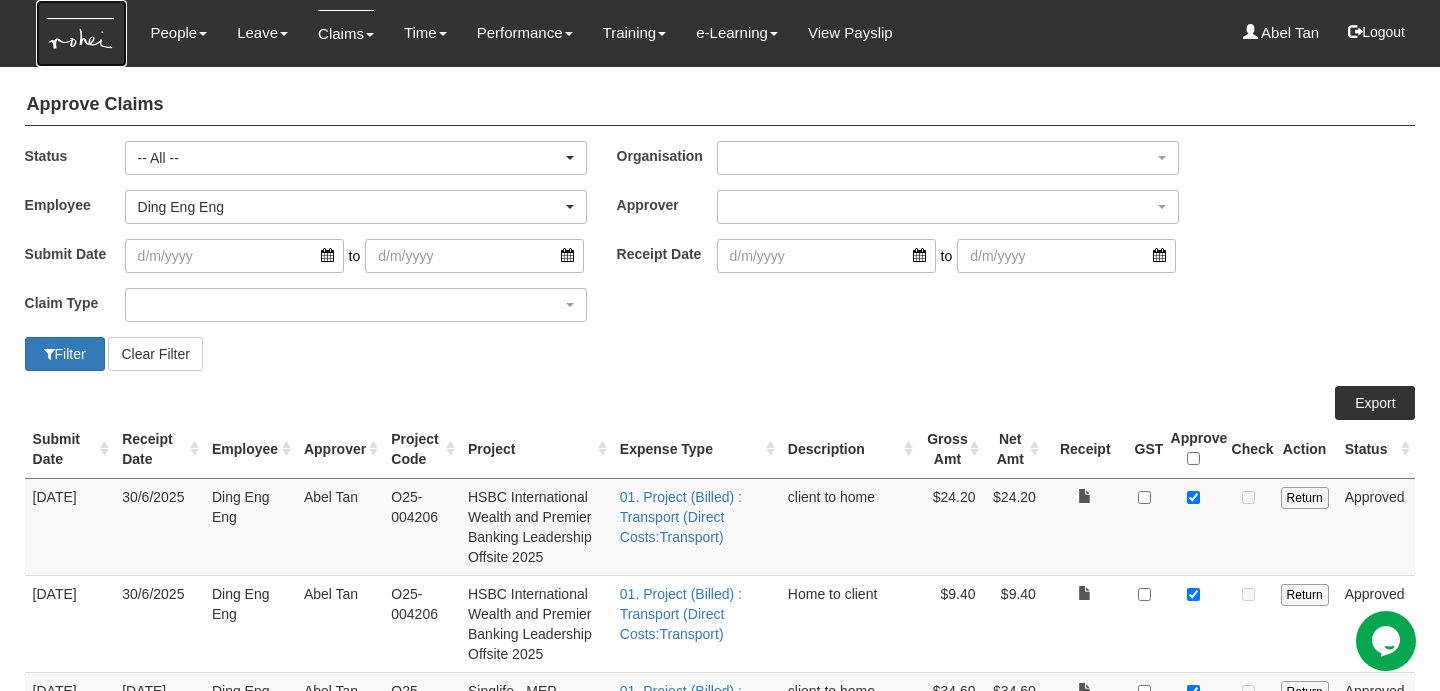 click at bounding box center (81, 33) 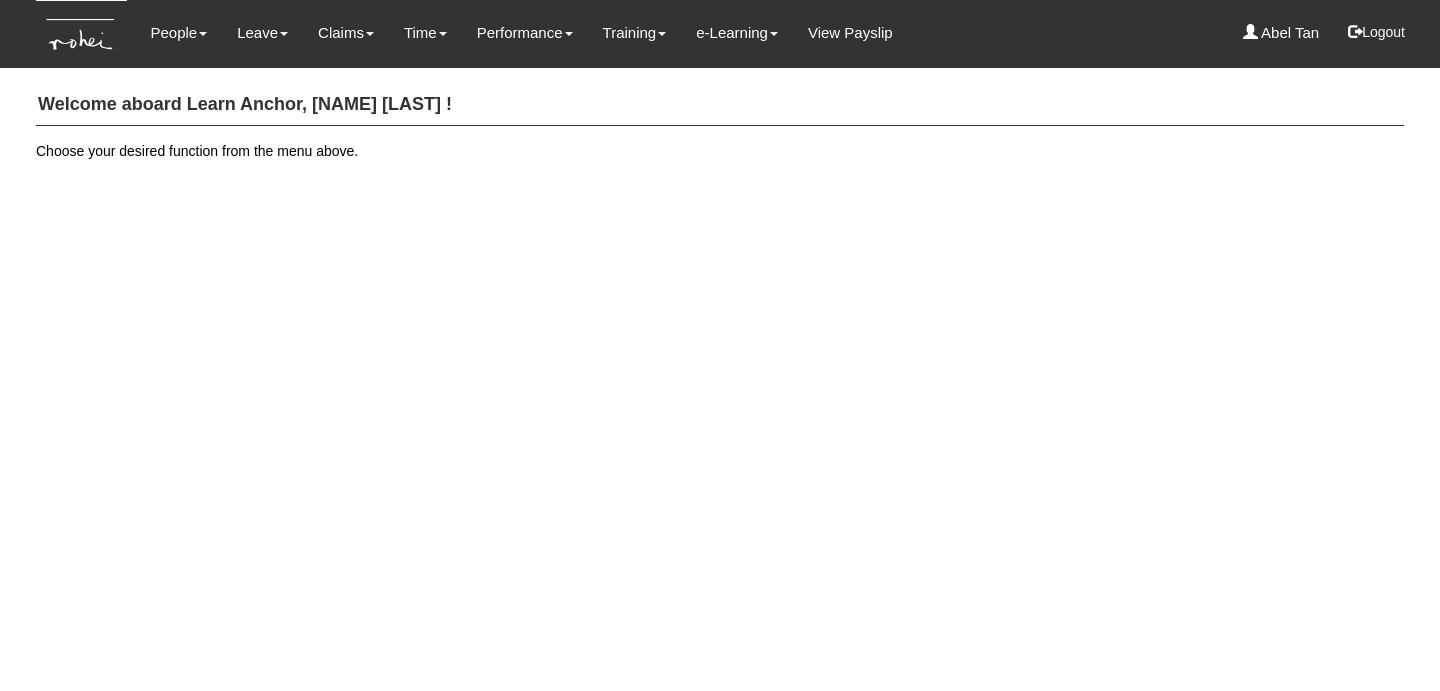 scroll, scrollTop: 0, scrollLeft: 0, axis: both 